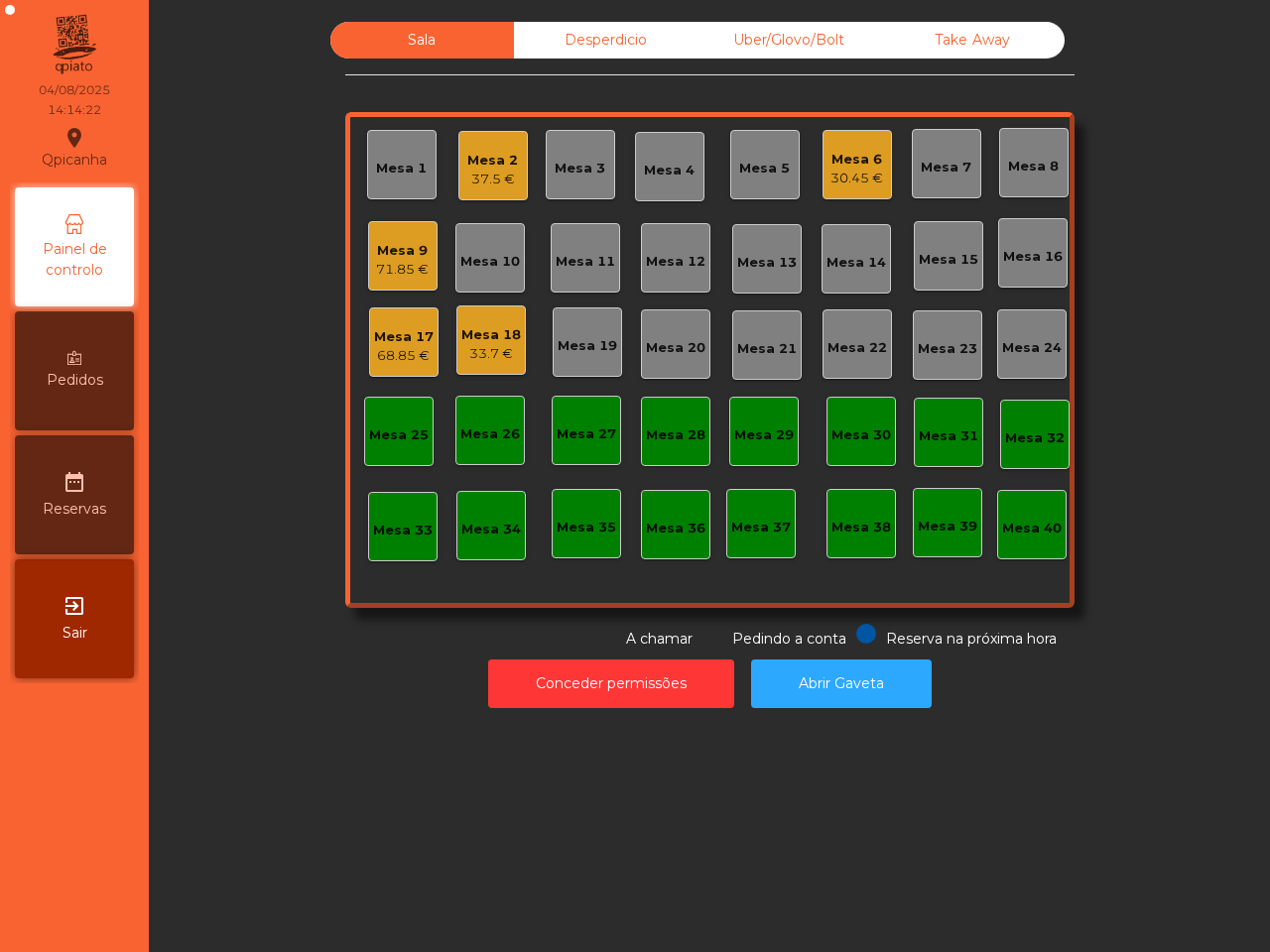 scroll, scrollTop: 0, scrollLeft: 0, axis: both 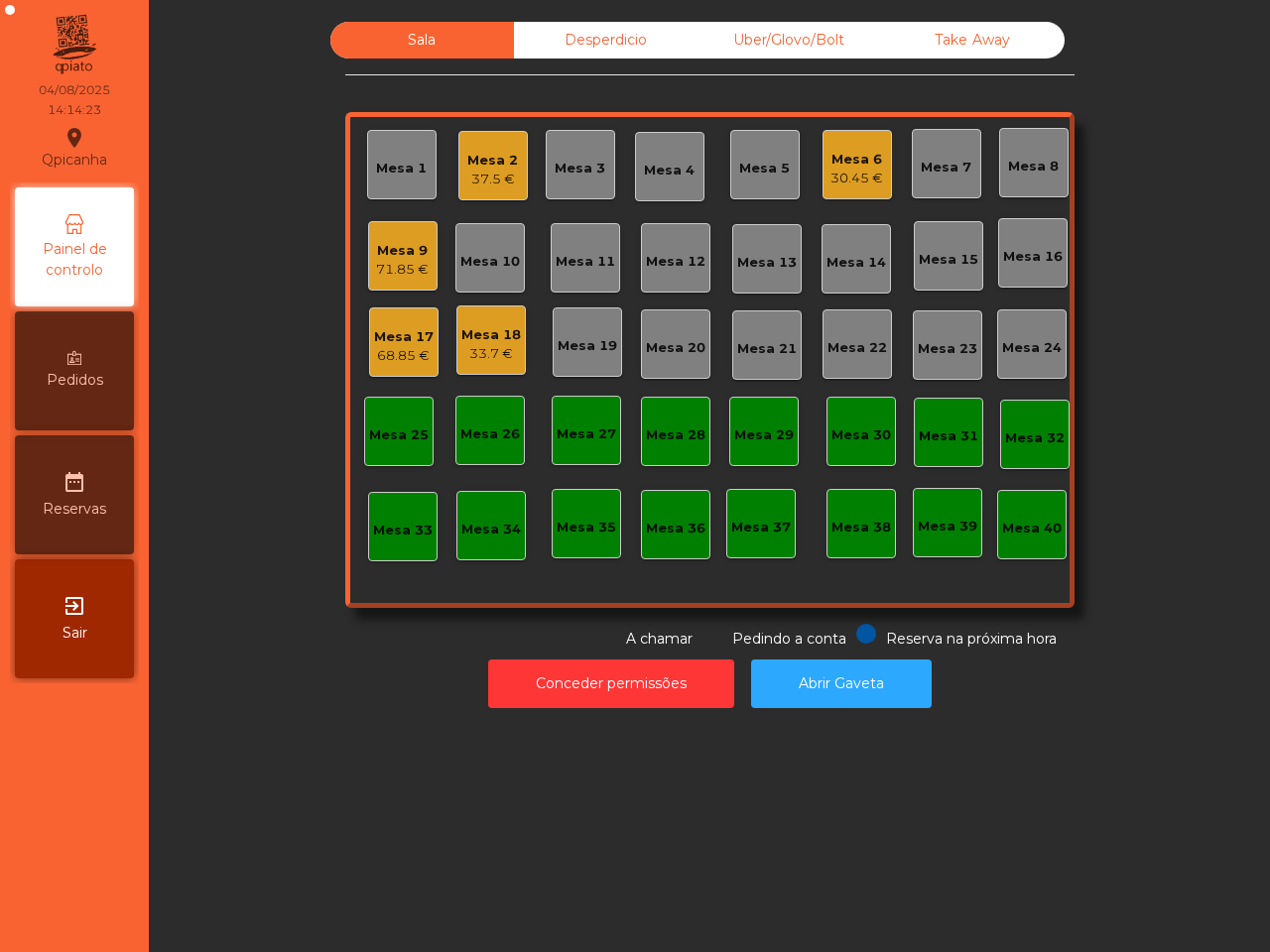 click on "Mesa 18" 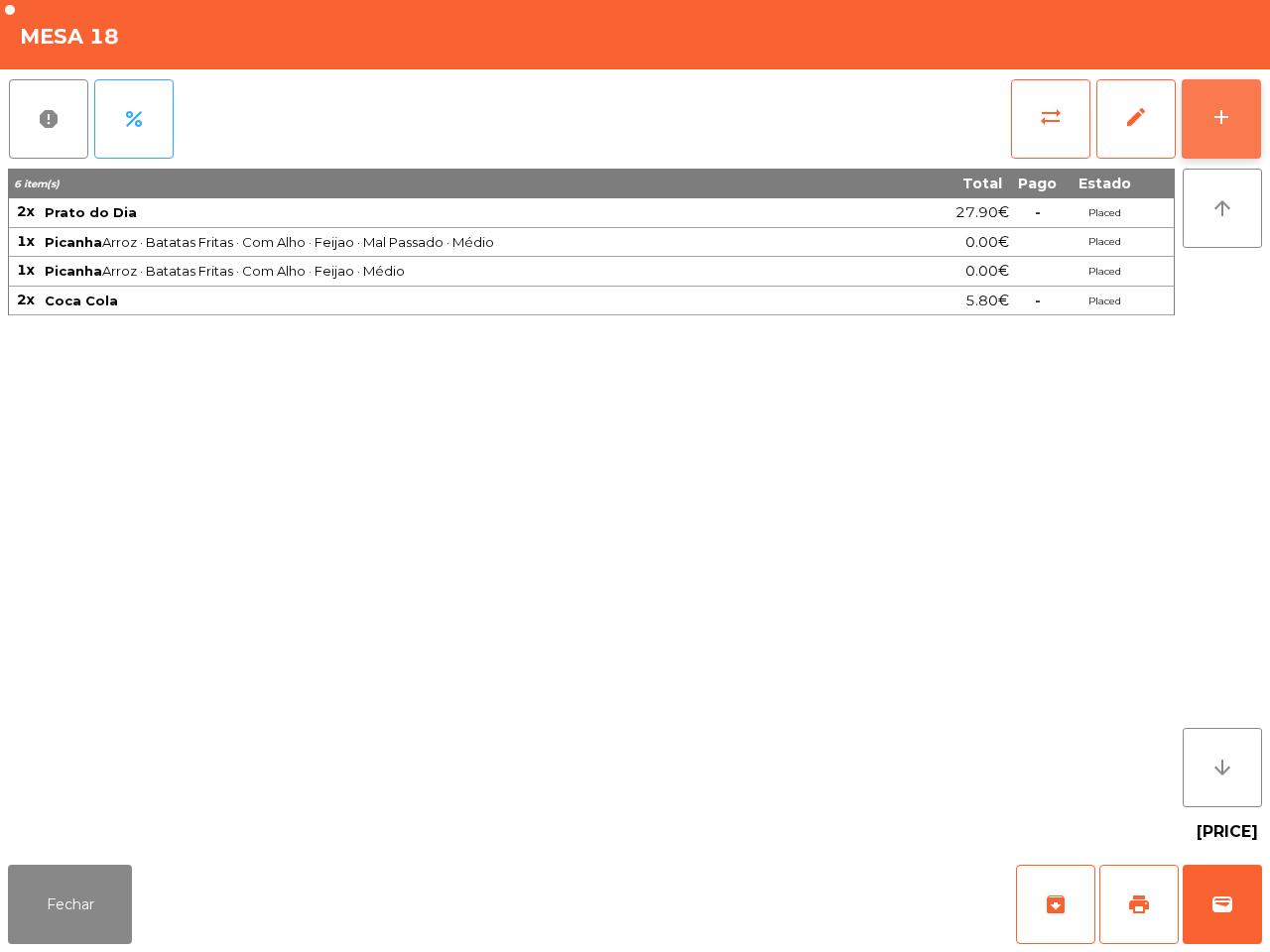 click on "add" 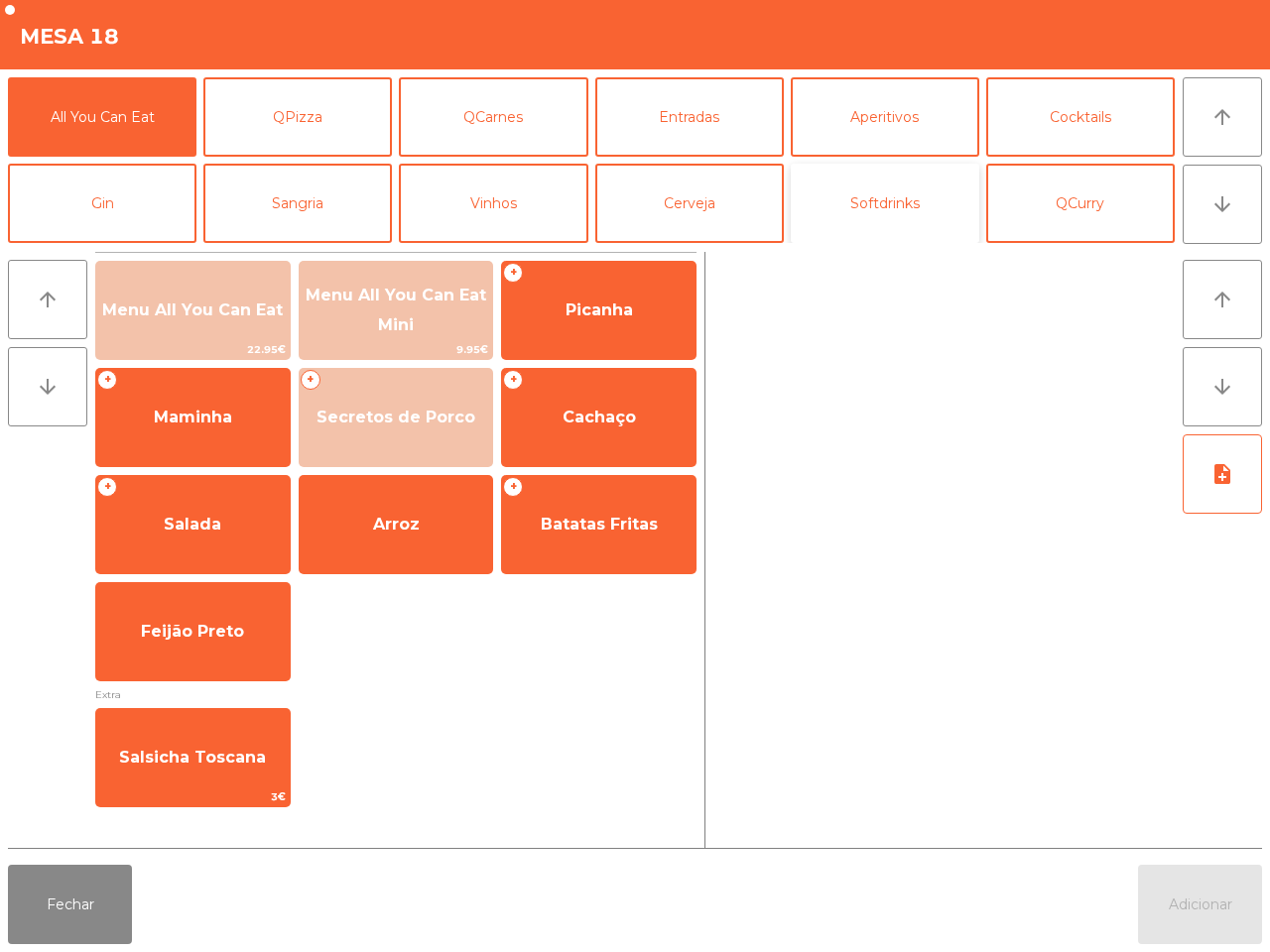 click on "Softdrinks" 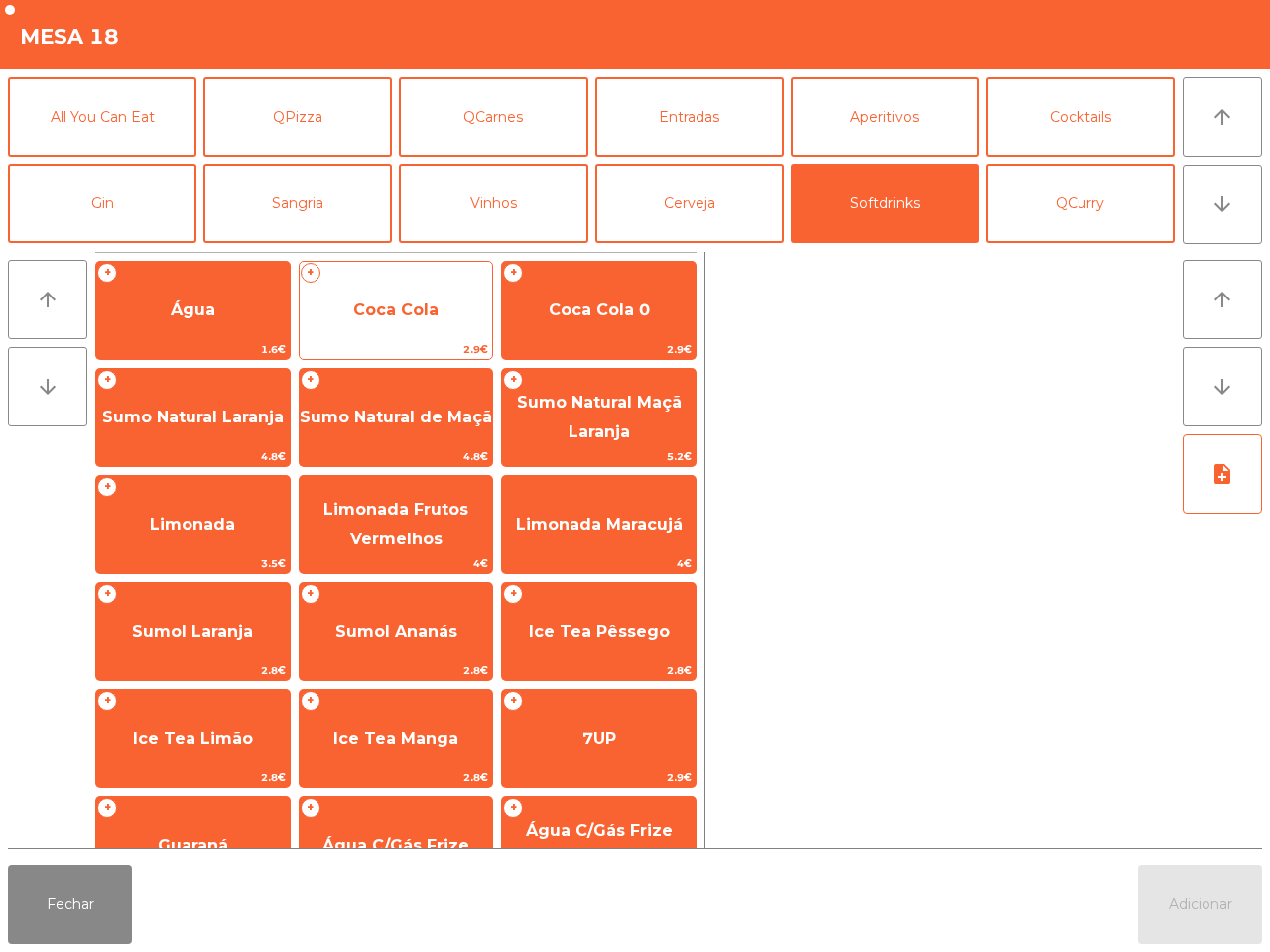click on "Coca Cola" 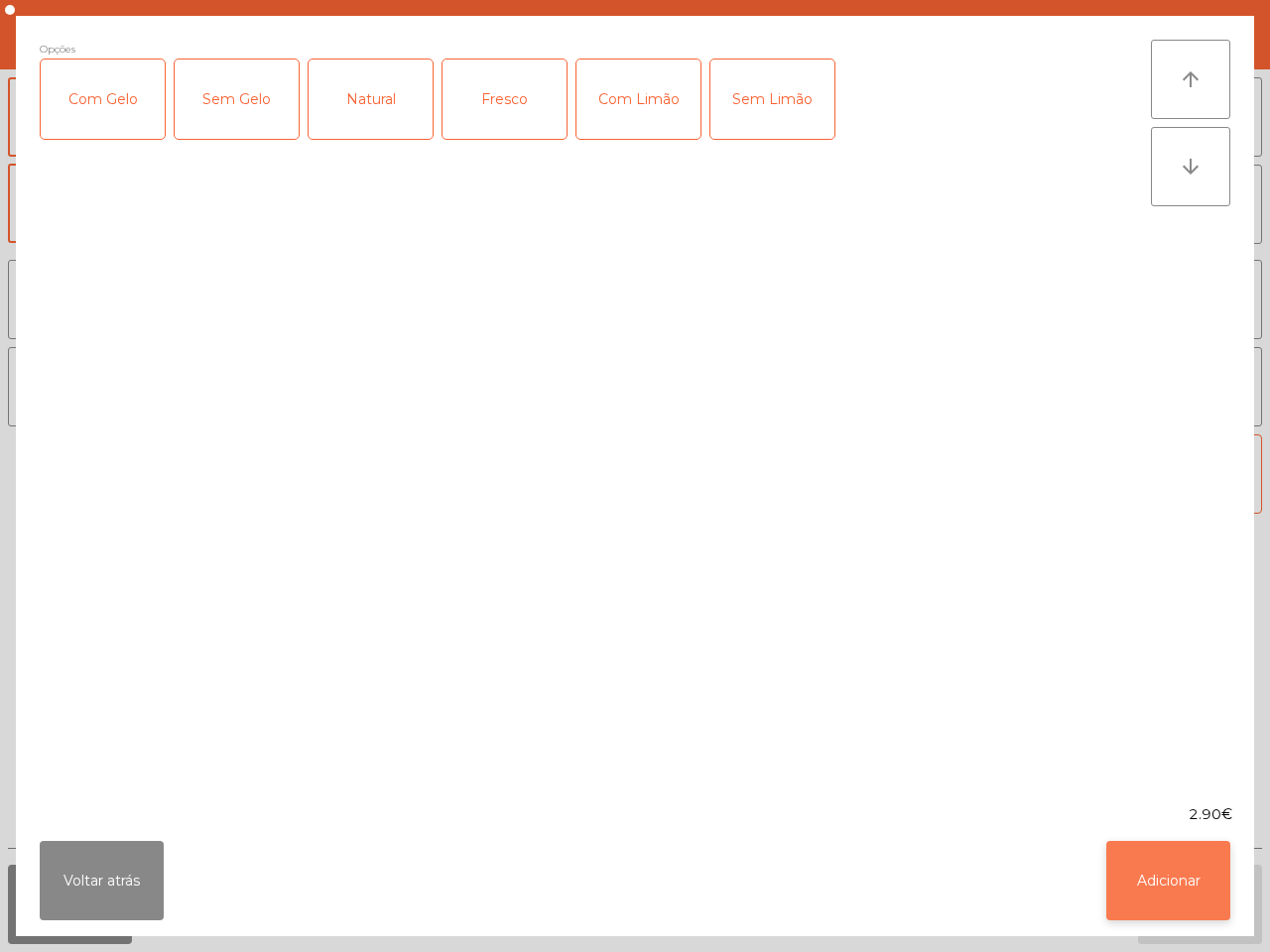 click on "Adicionar" 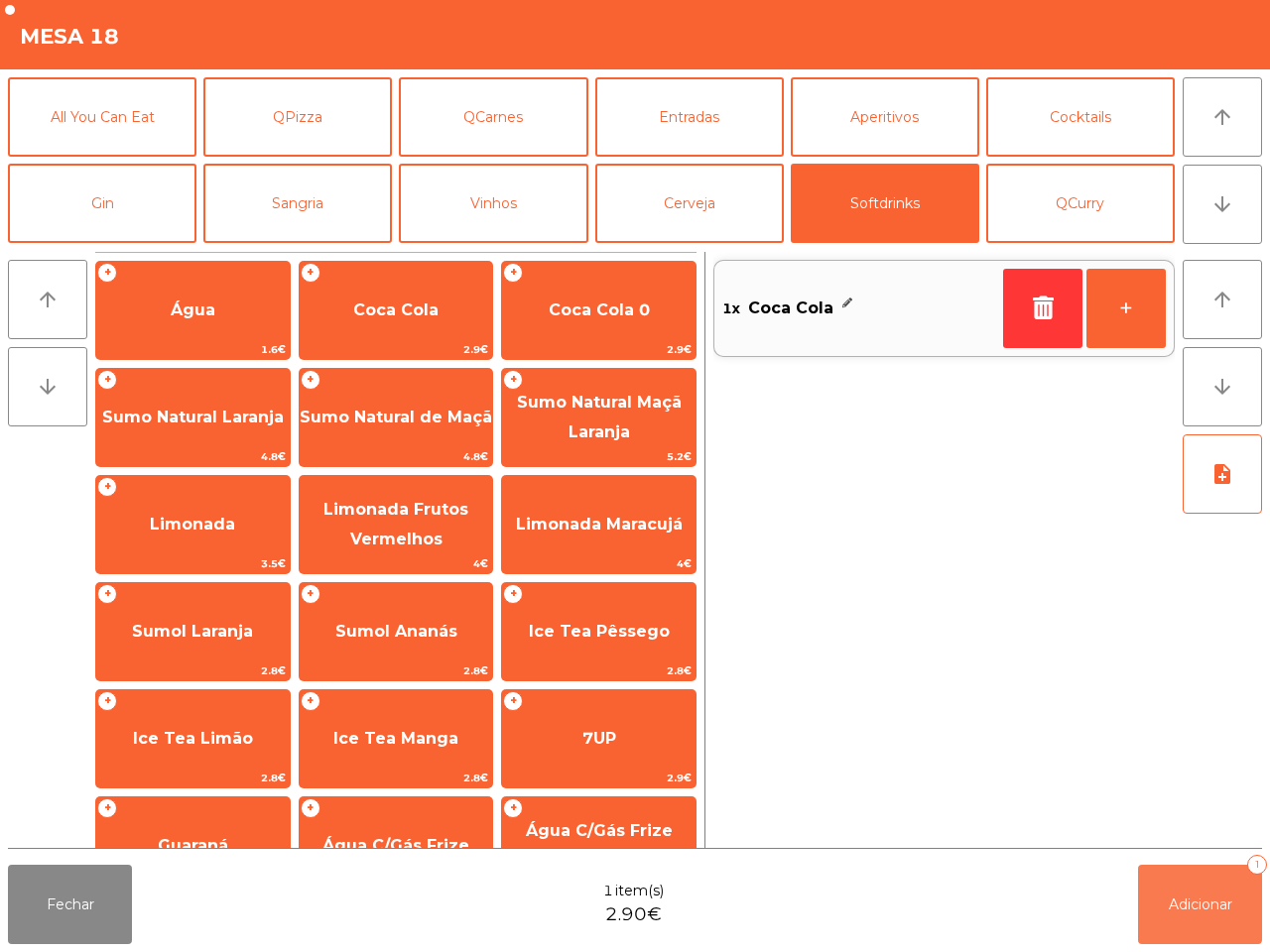 drag, startPoint x: 1232, startPoint y: 919, endPoint x: 1204, endPoint y: 913, distance: 28.635642 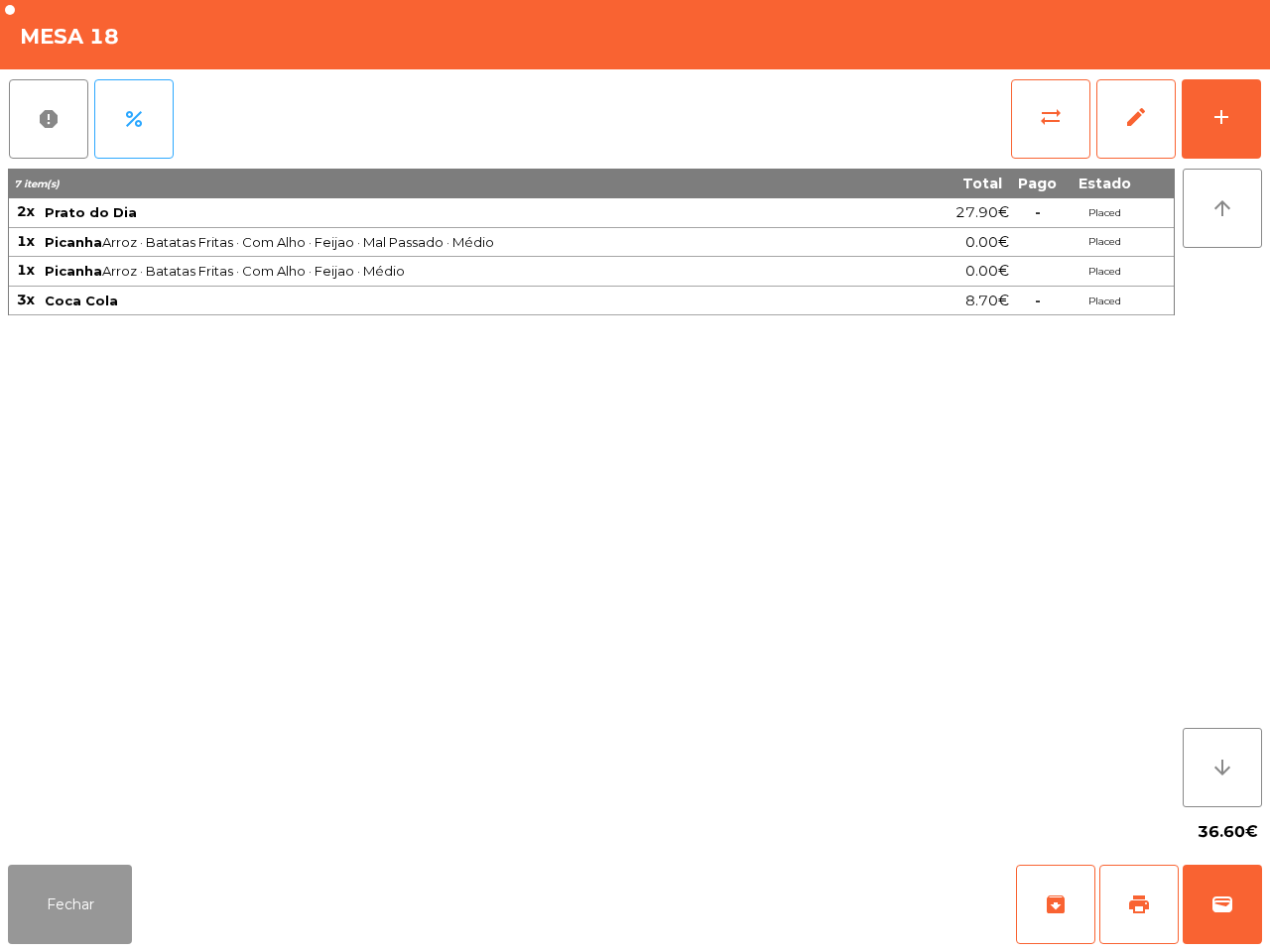 drag, startPoint x: 101, startPoint y: 902, endPoint x: 121, endPoint y: 861, distance: 45.617979 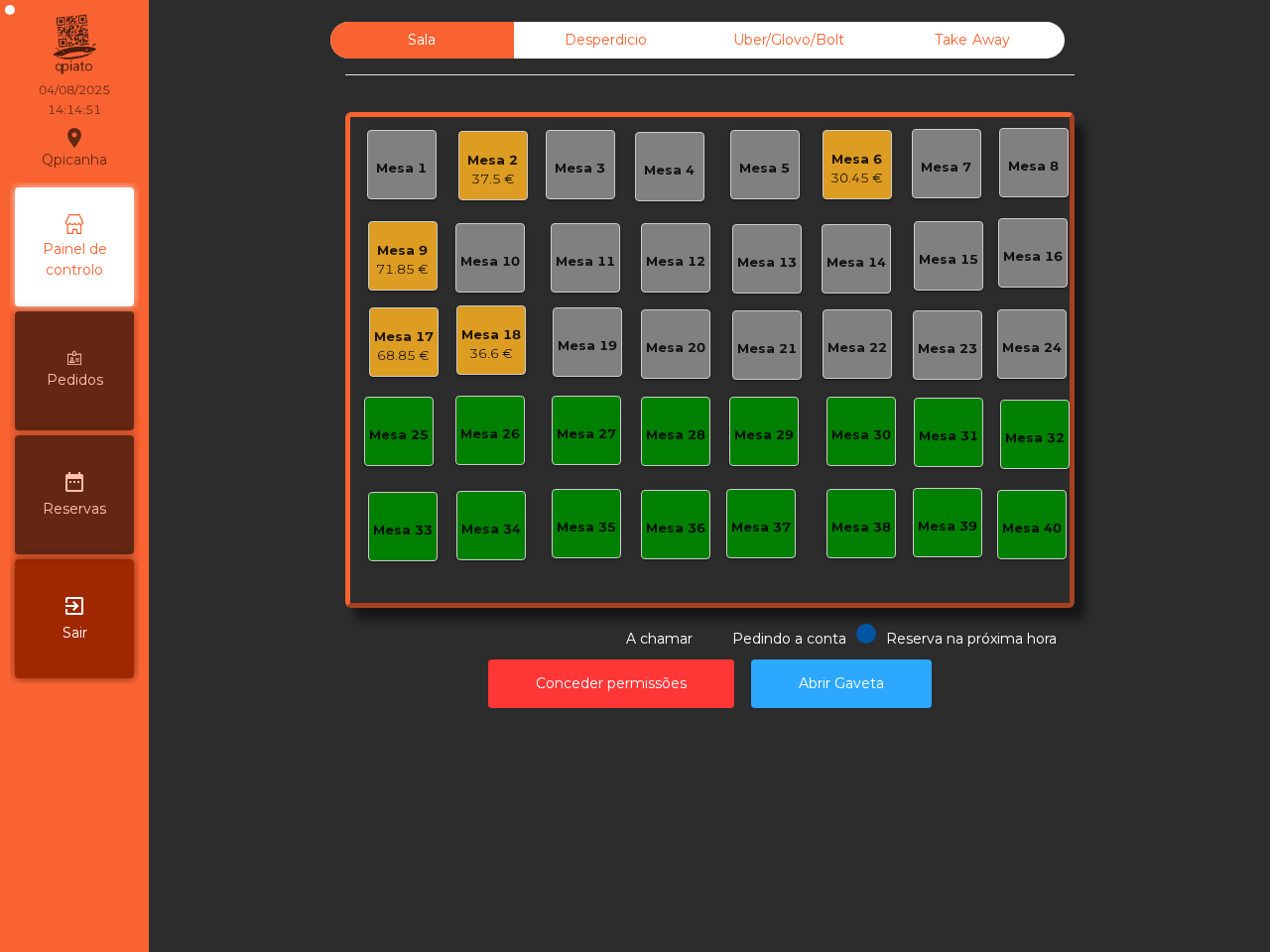 click on "68.85 €" 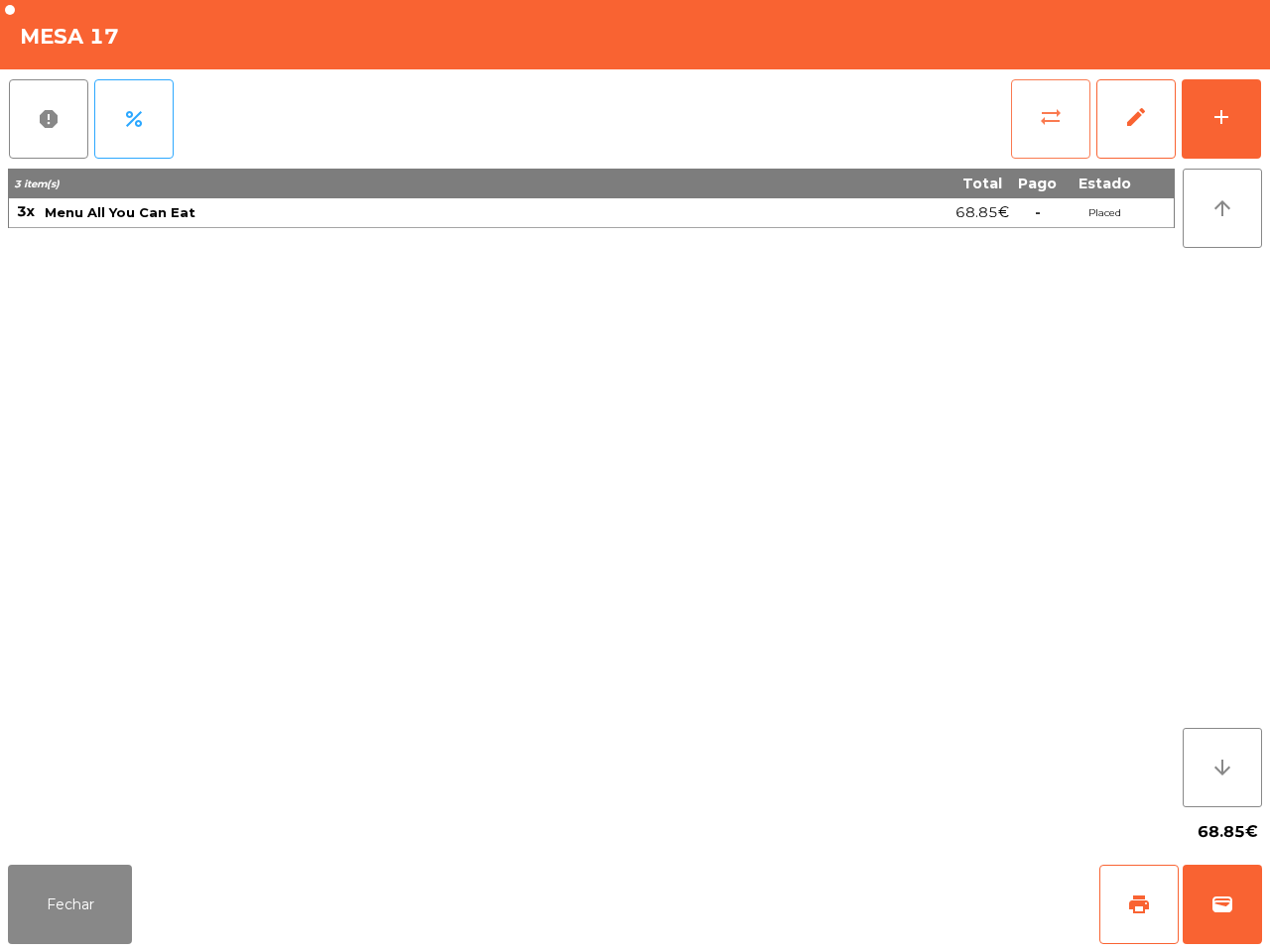 click on "sync_alt" 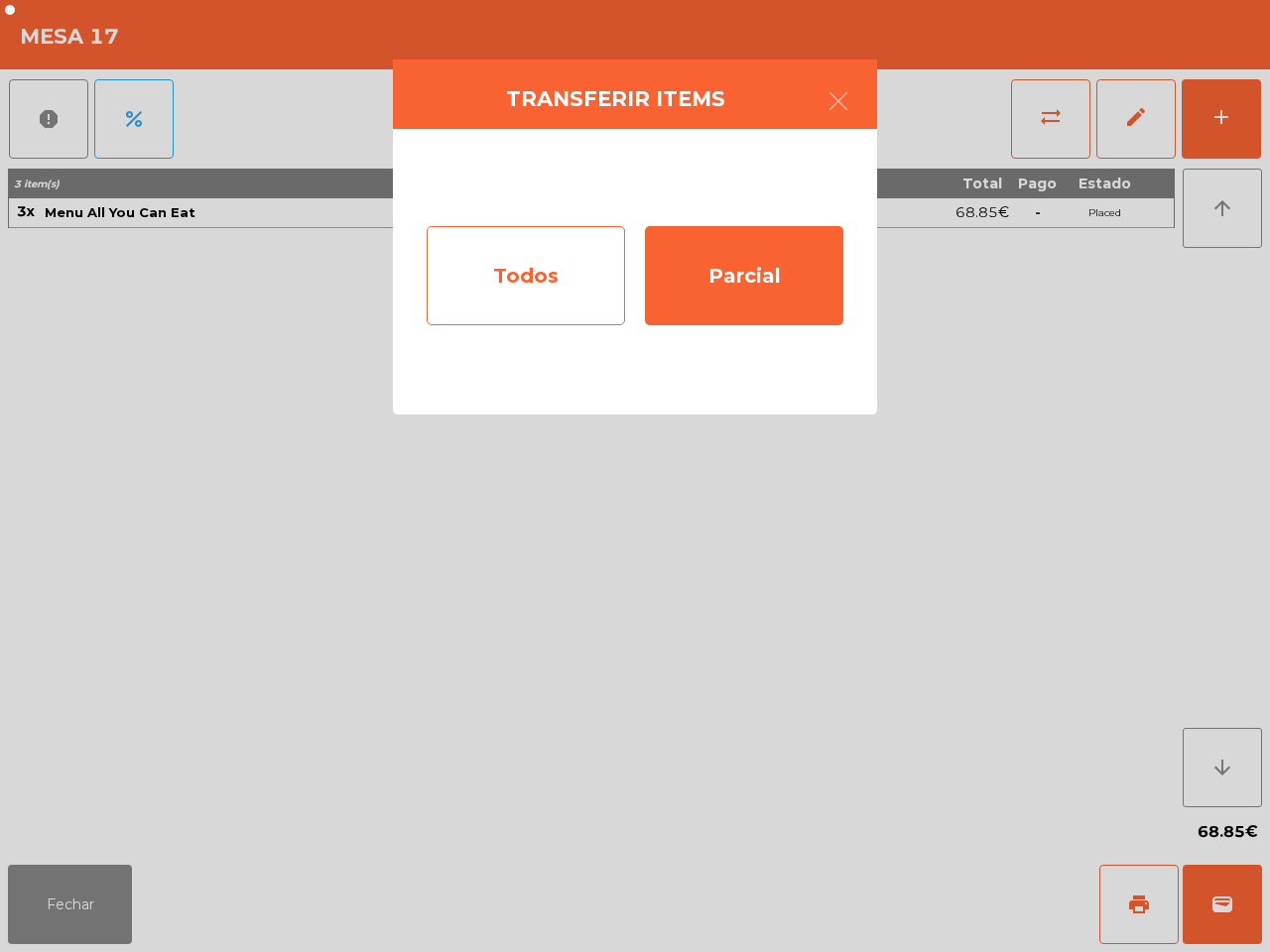 click on "Todos" 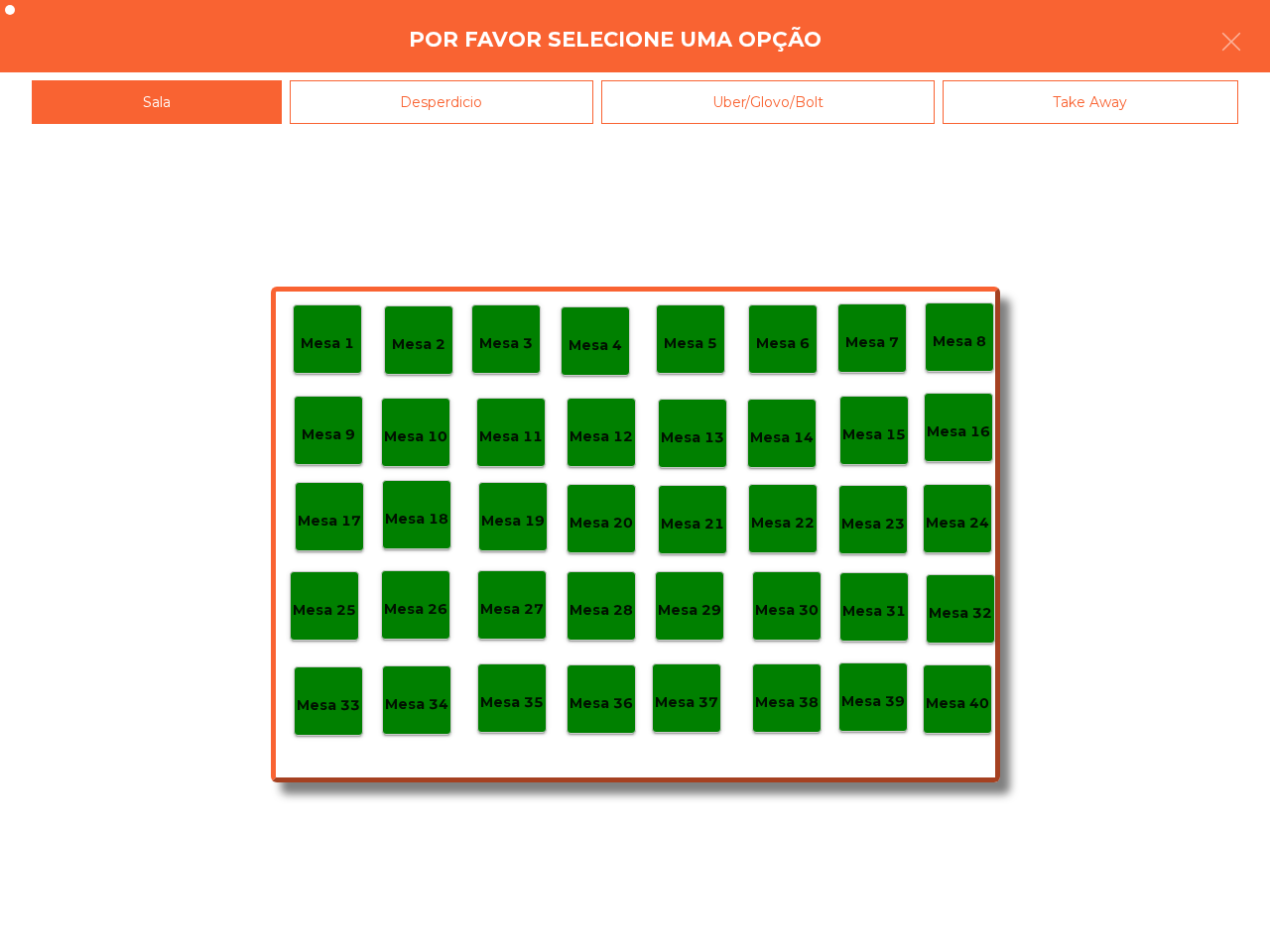 click on "Desperdicio" 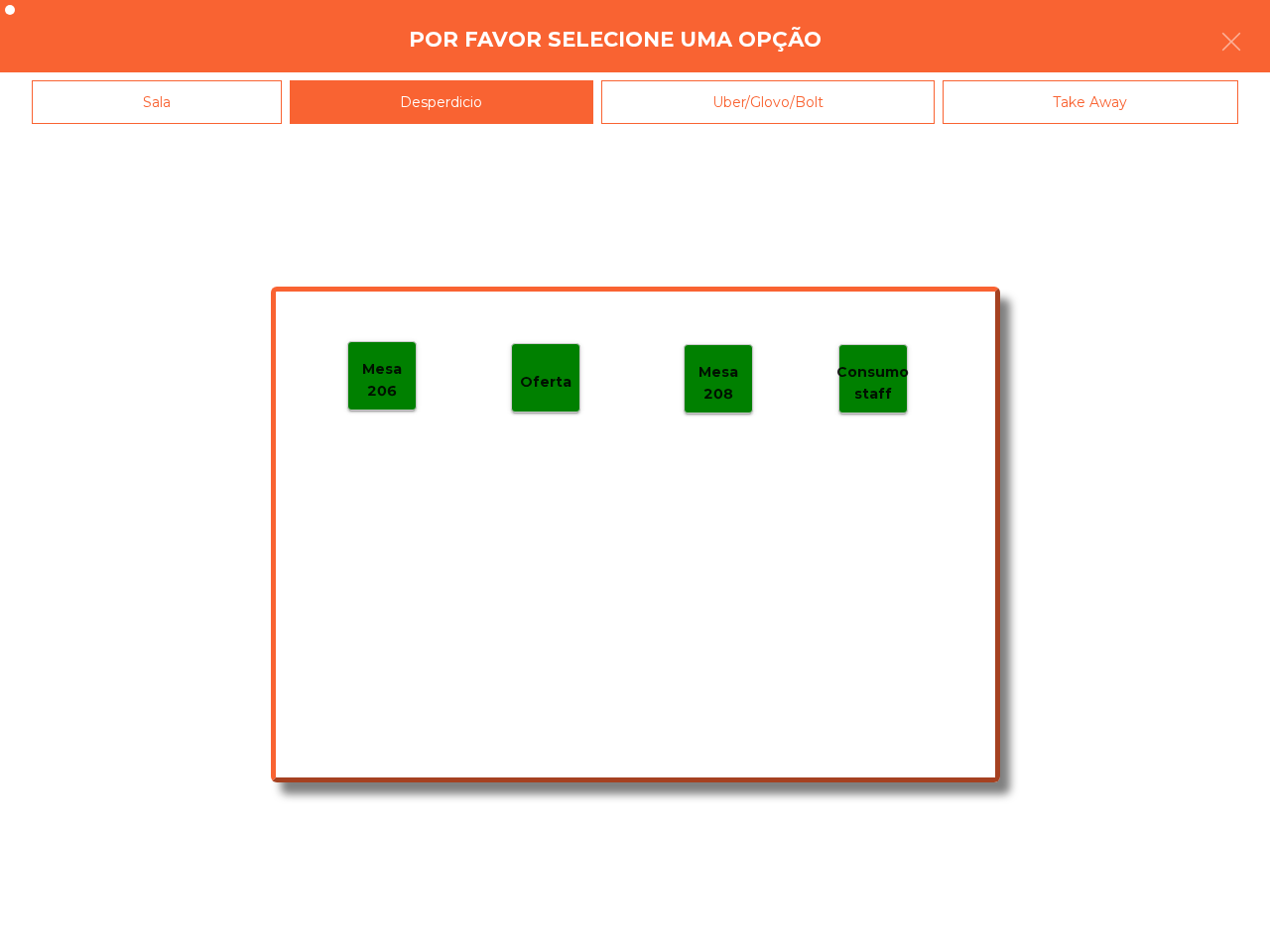 click on "Mesa 206" 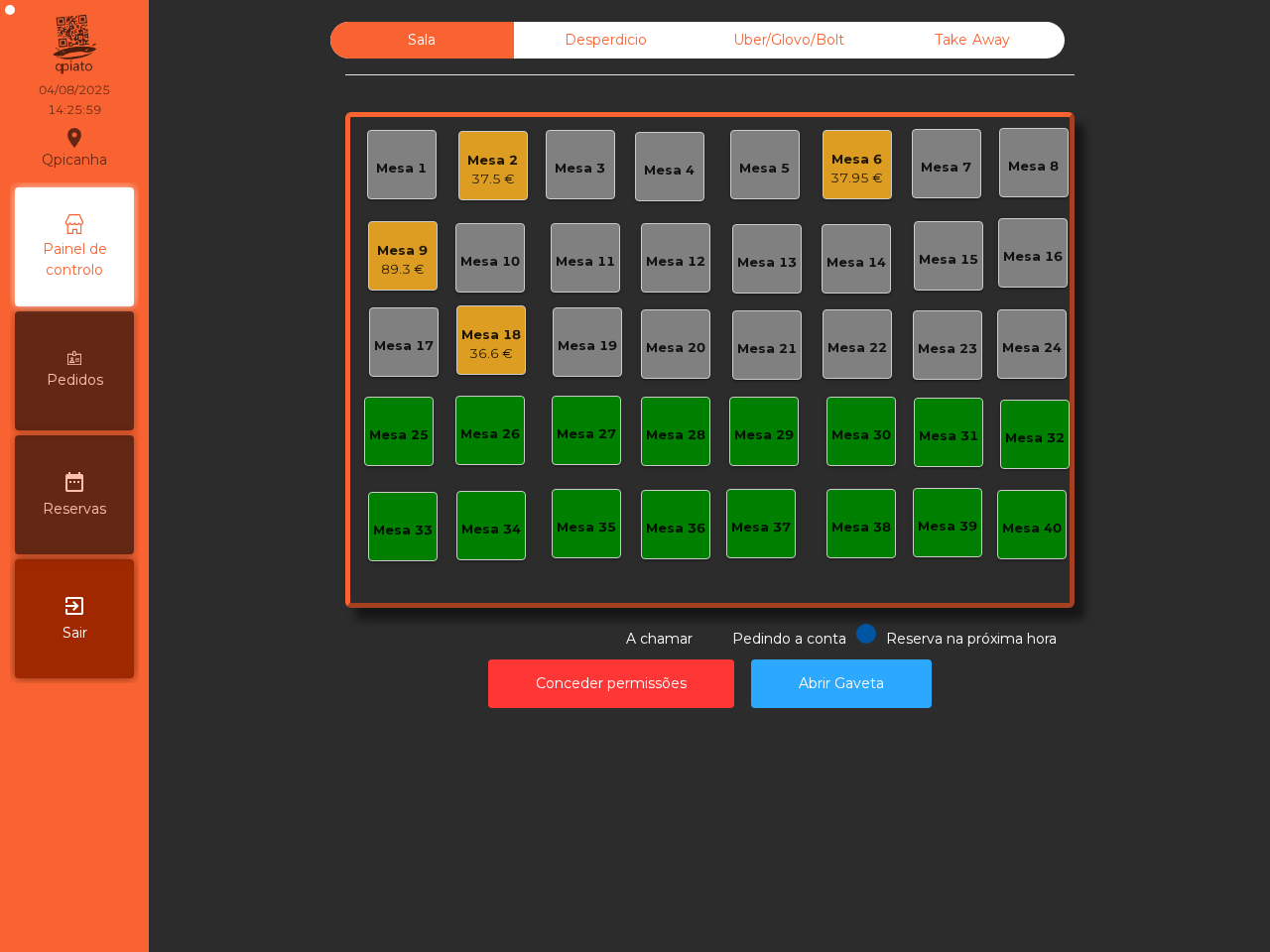 drag, startPoint x: 686, startPoint y: 471, endPoint x: 662, endPoint y: 424, distance: 52.773099 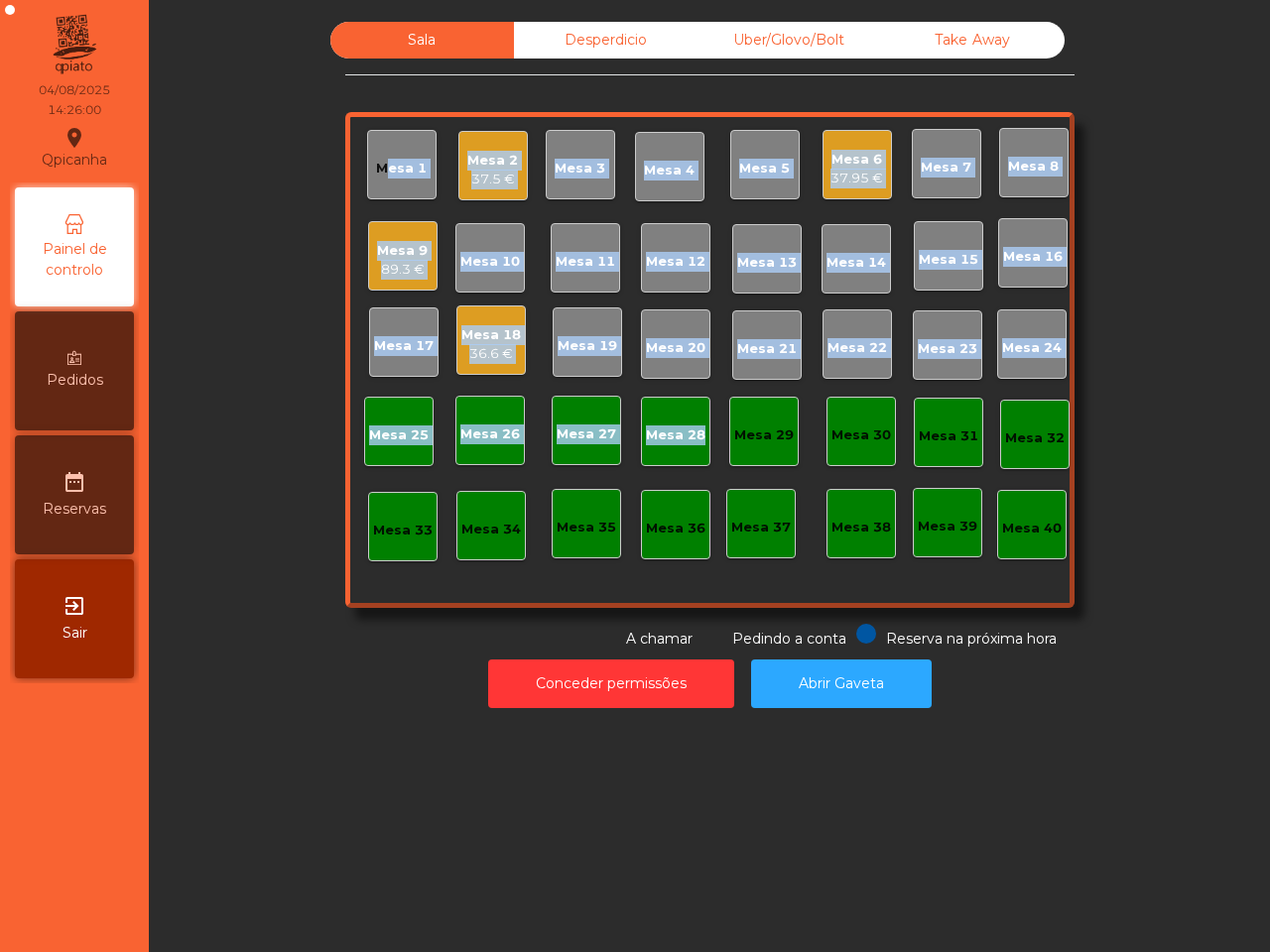 click on "36.6 €" 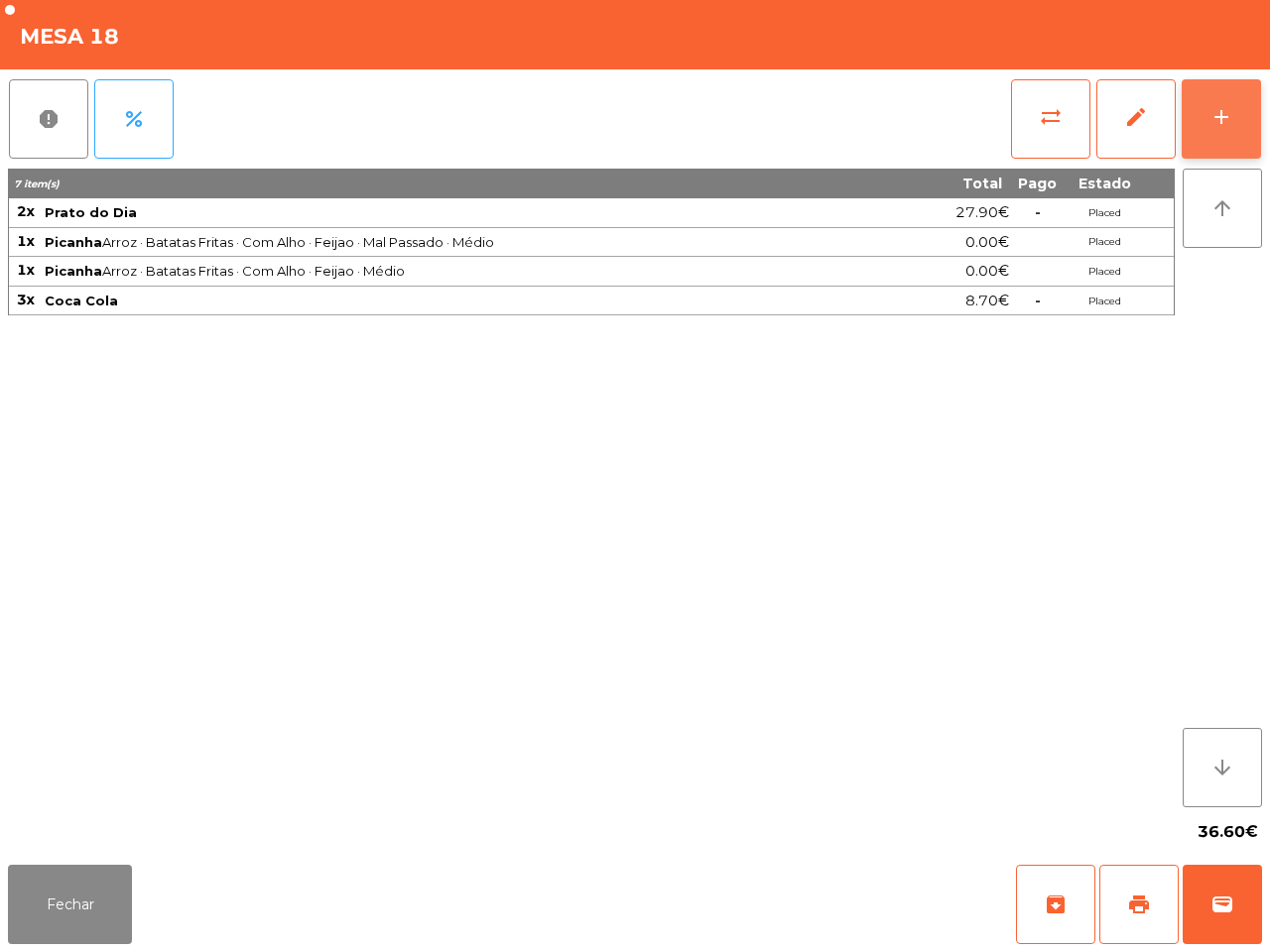 click on "add" 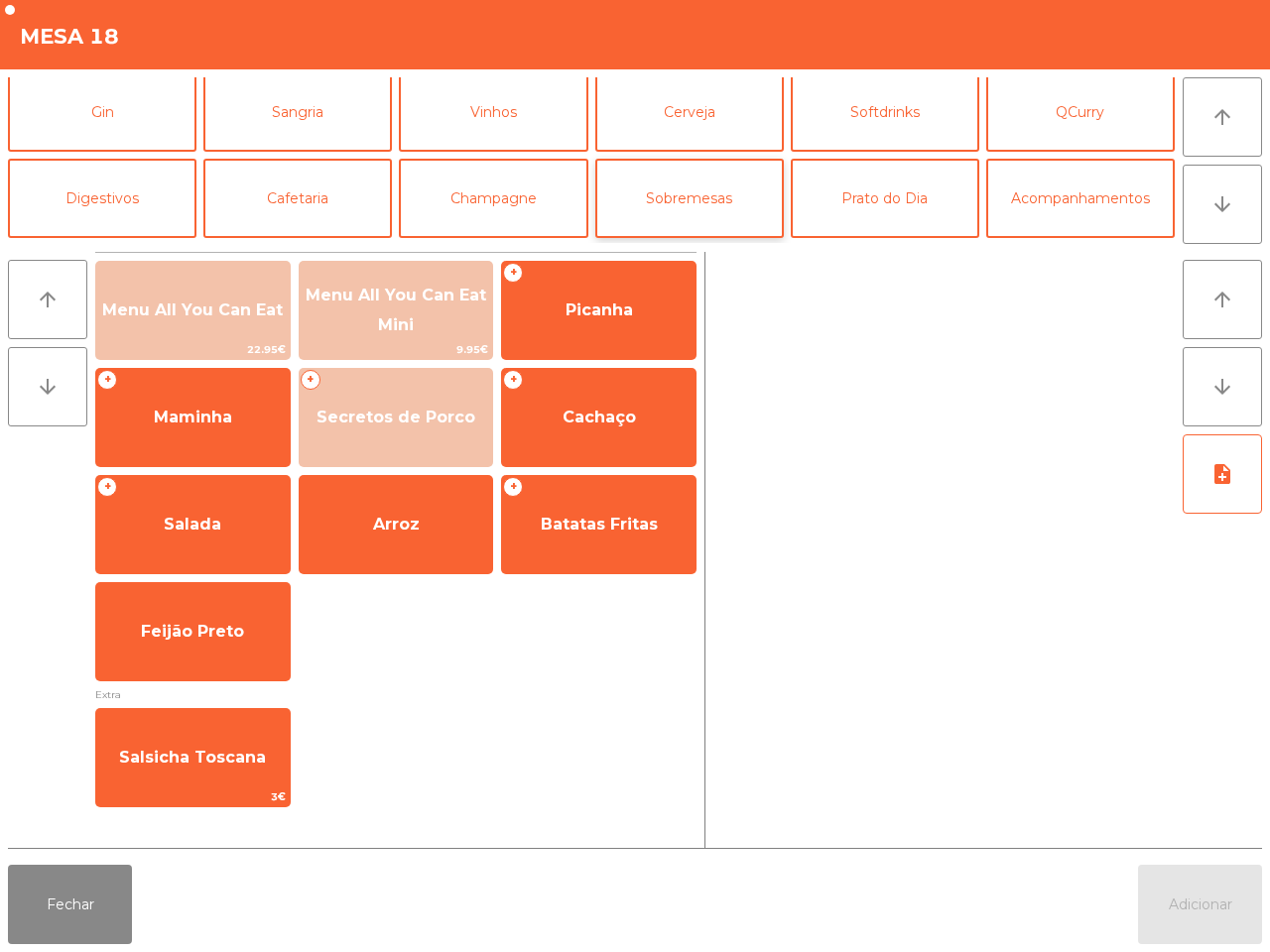 scroll, scrollTop: 48, scrollLeft: 0, axis: vertical 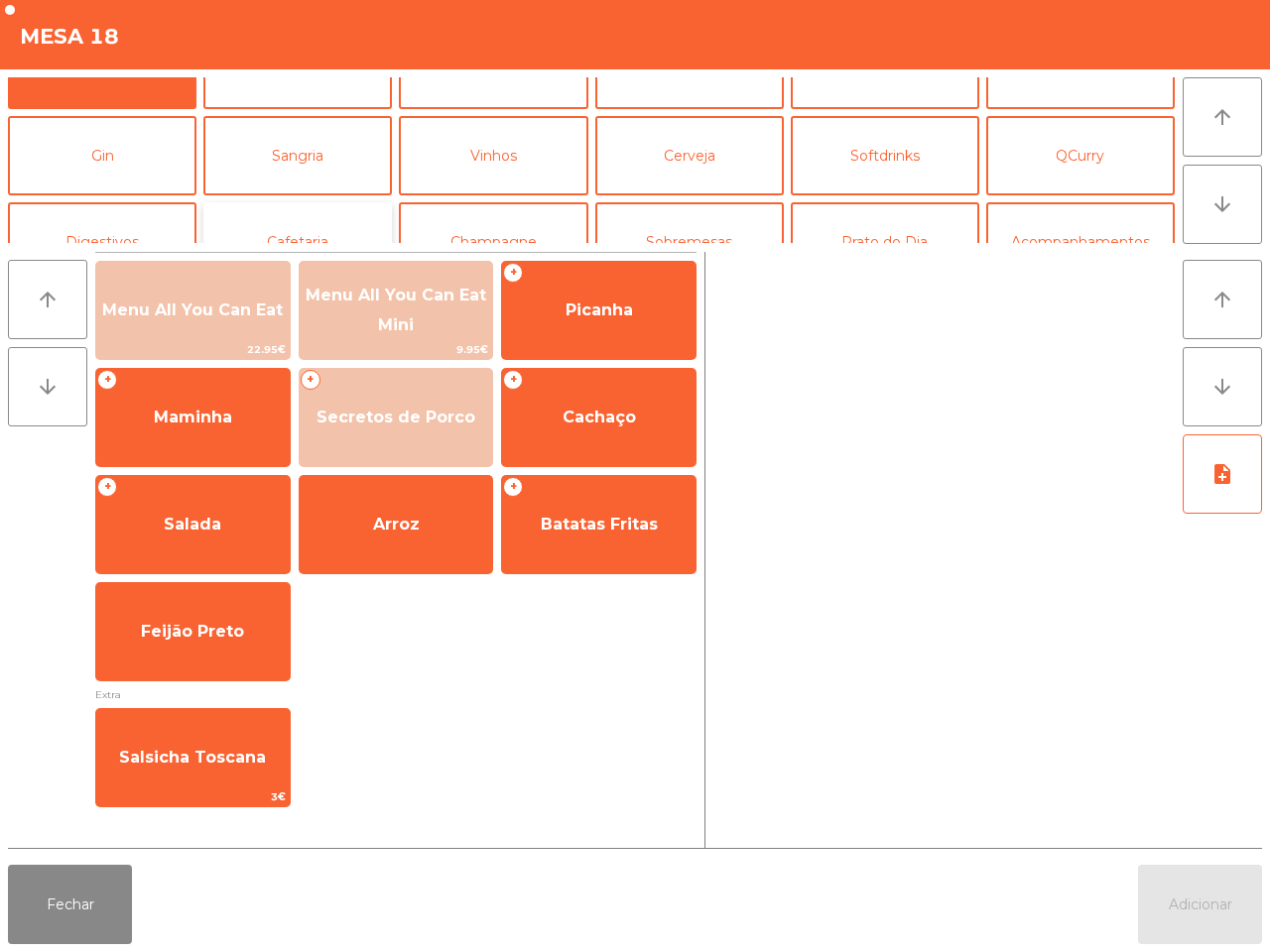 click on "Cafetaria" 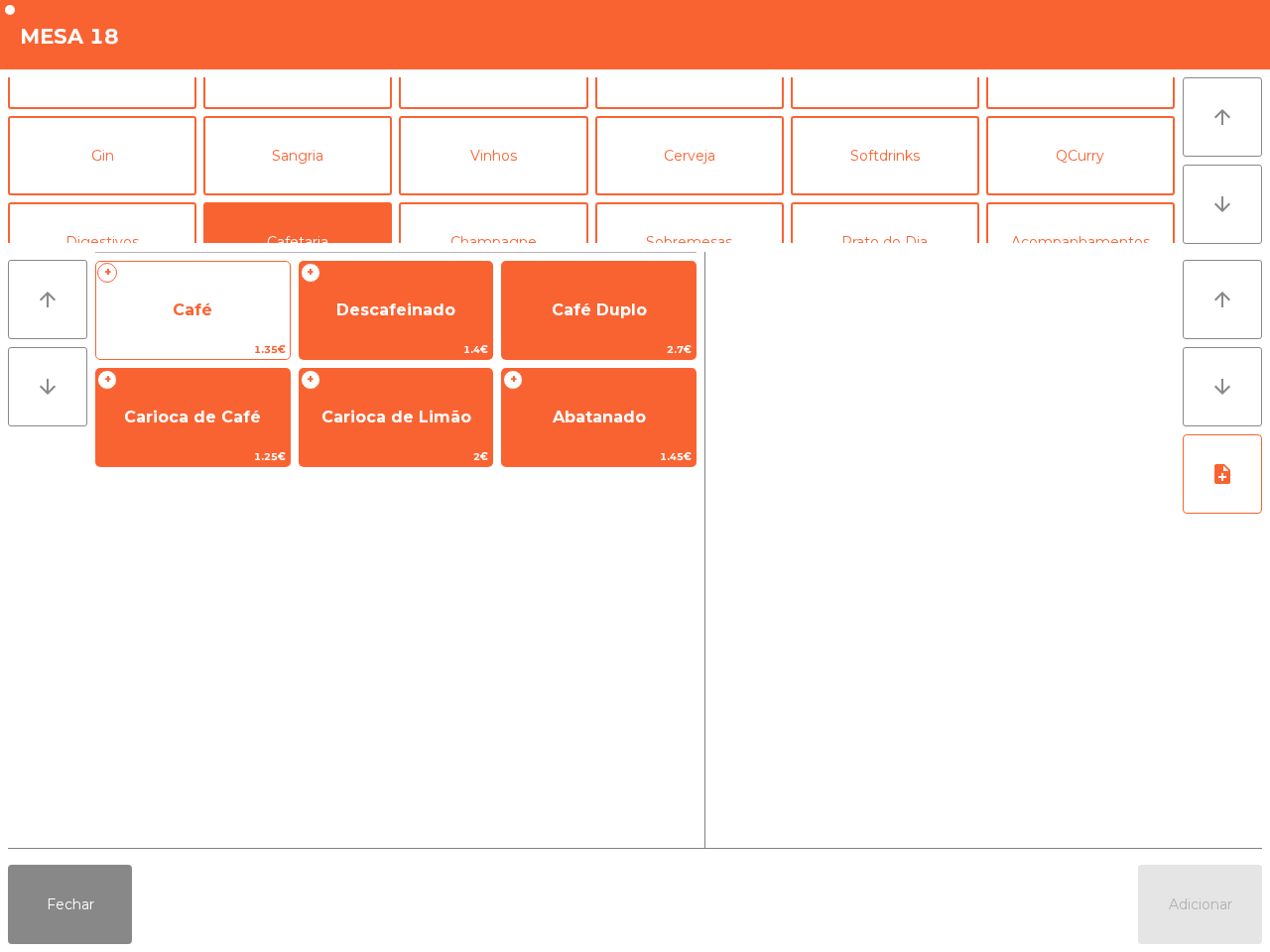 click on "Café" 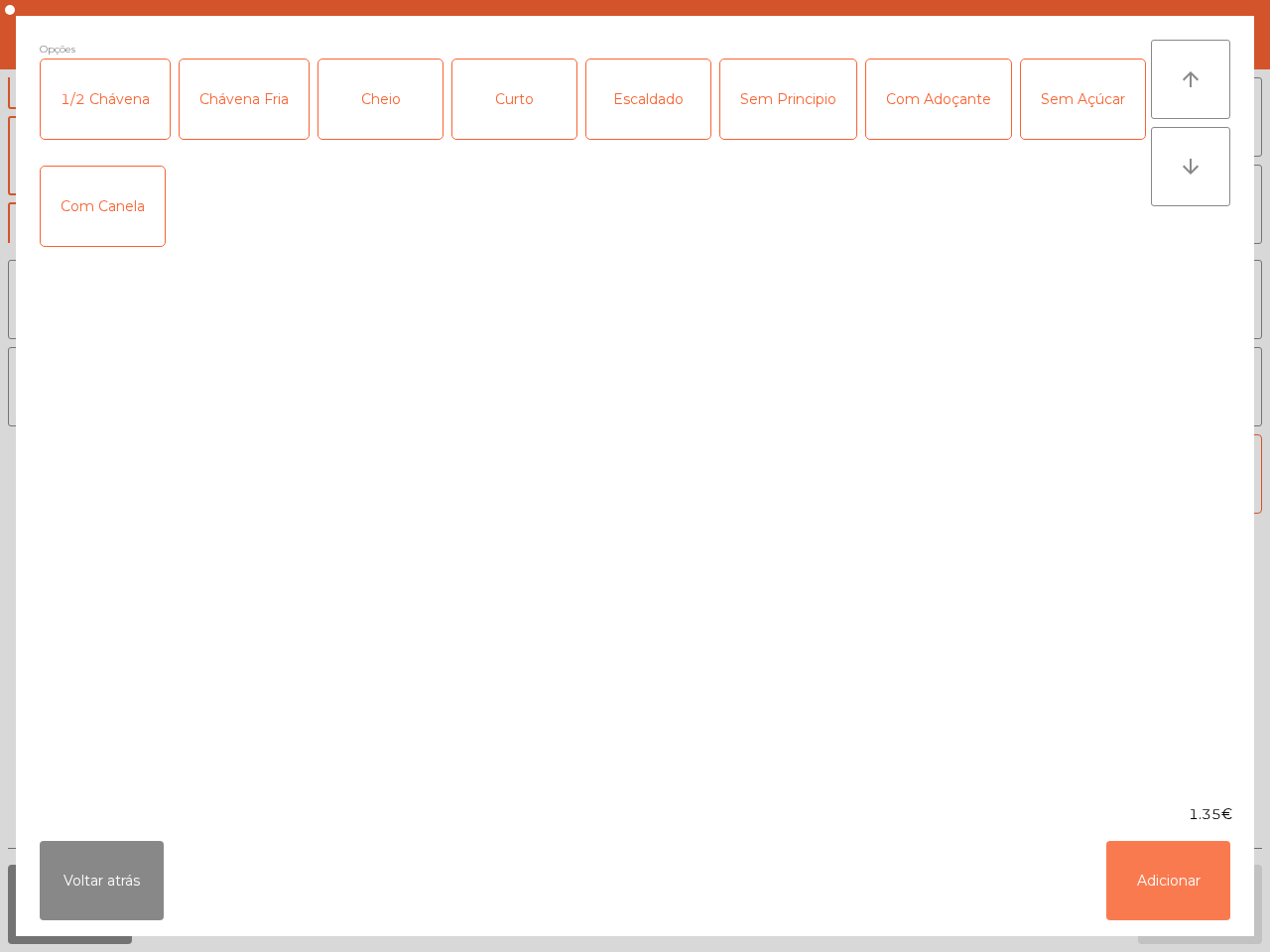 drag, startPoint x: 1168, startPoint y: 889, endPoint x: 1158, endPoint y: 746, distance: 143.3492 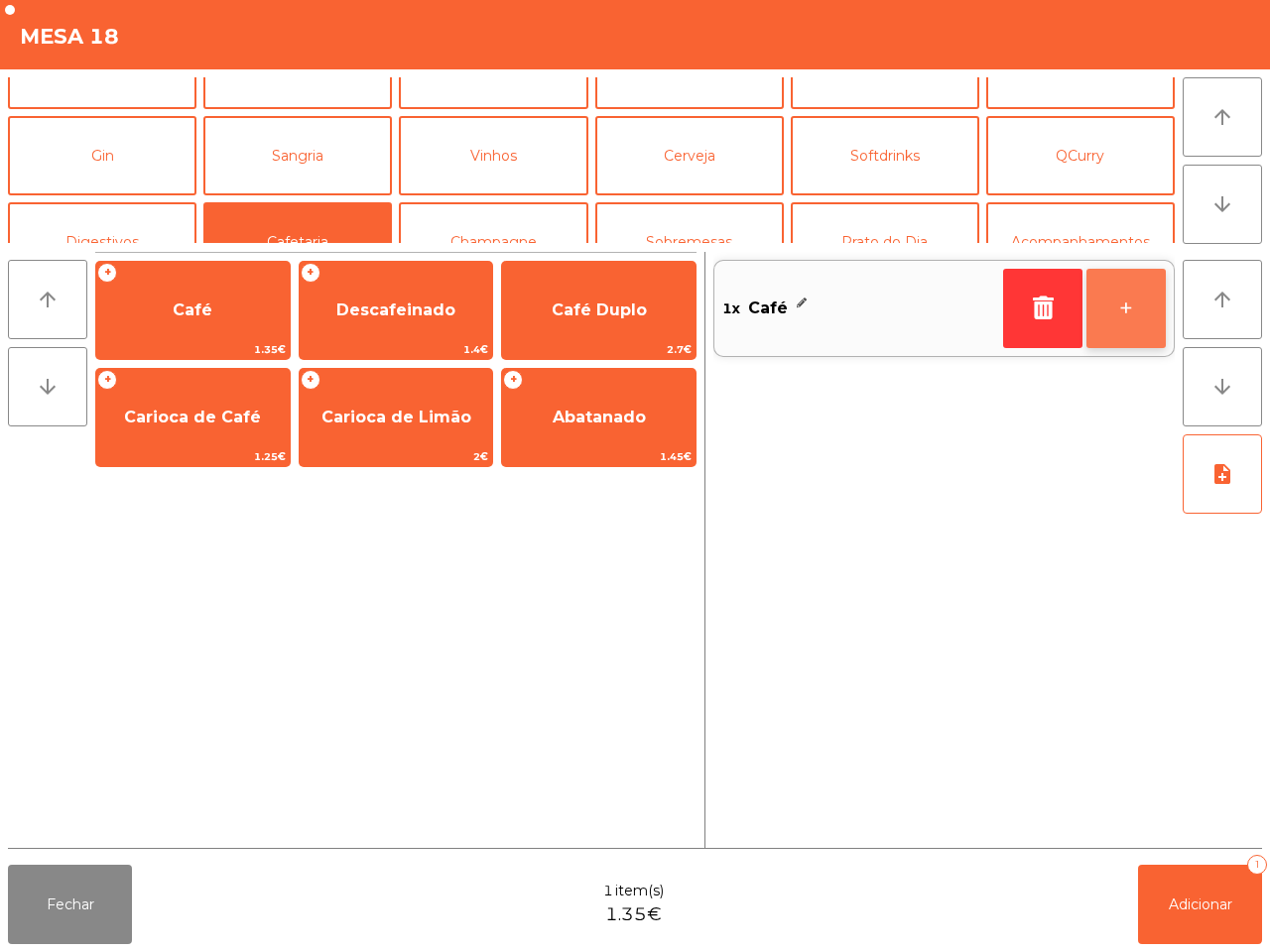 click on "+" 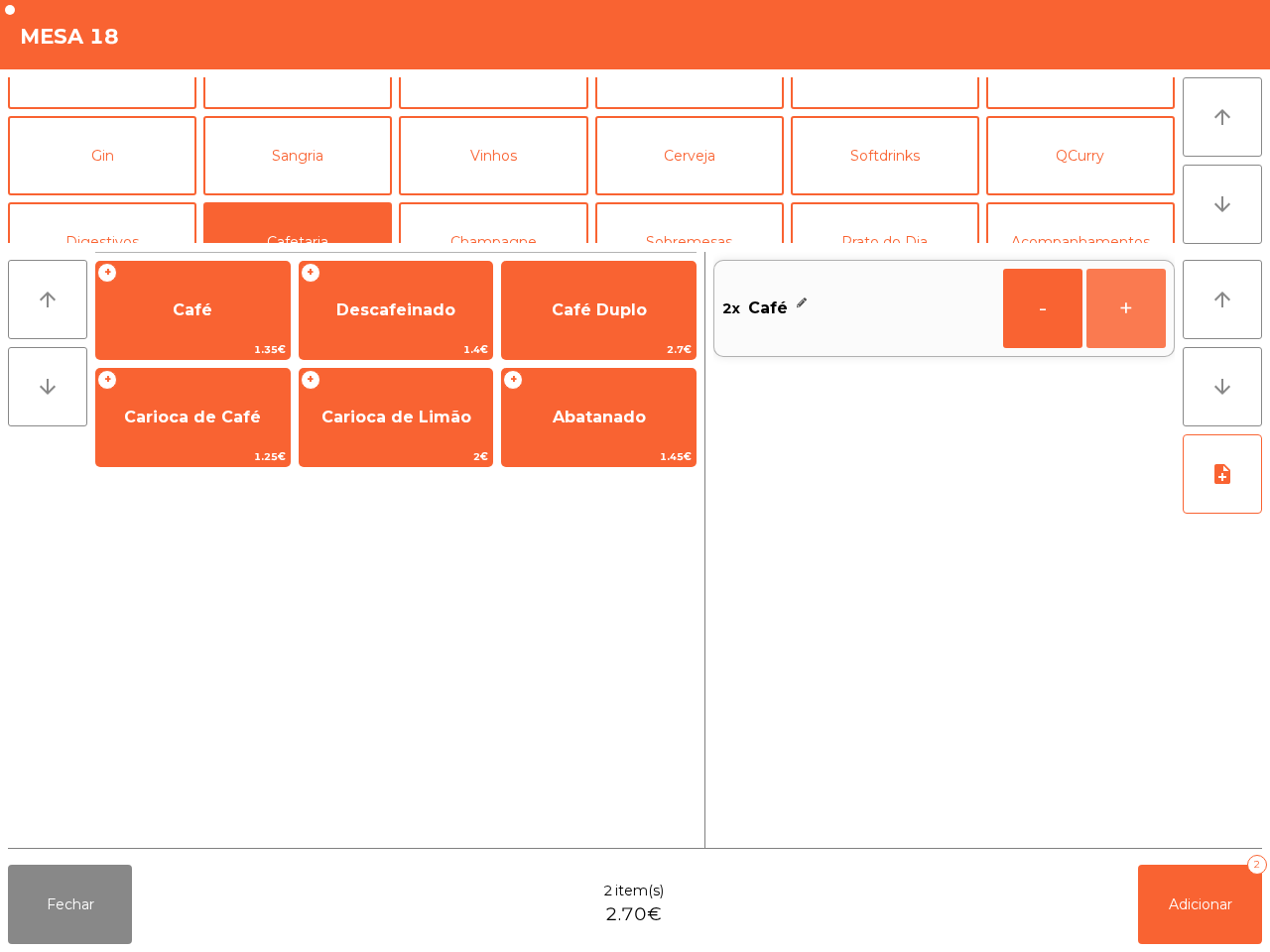 click on "+" 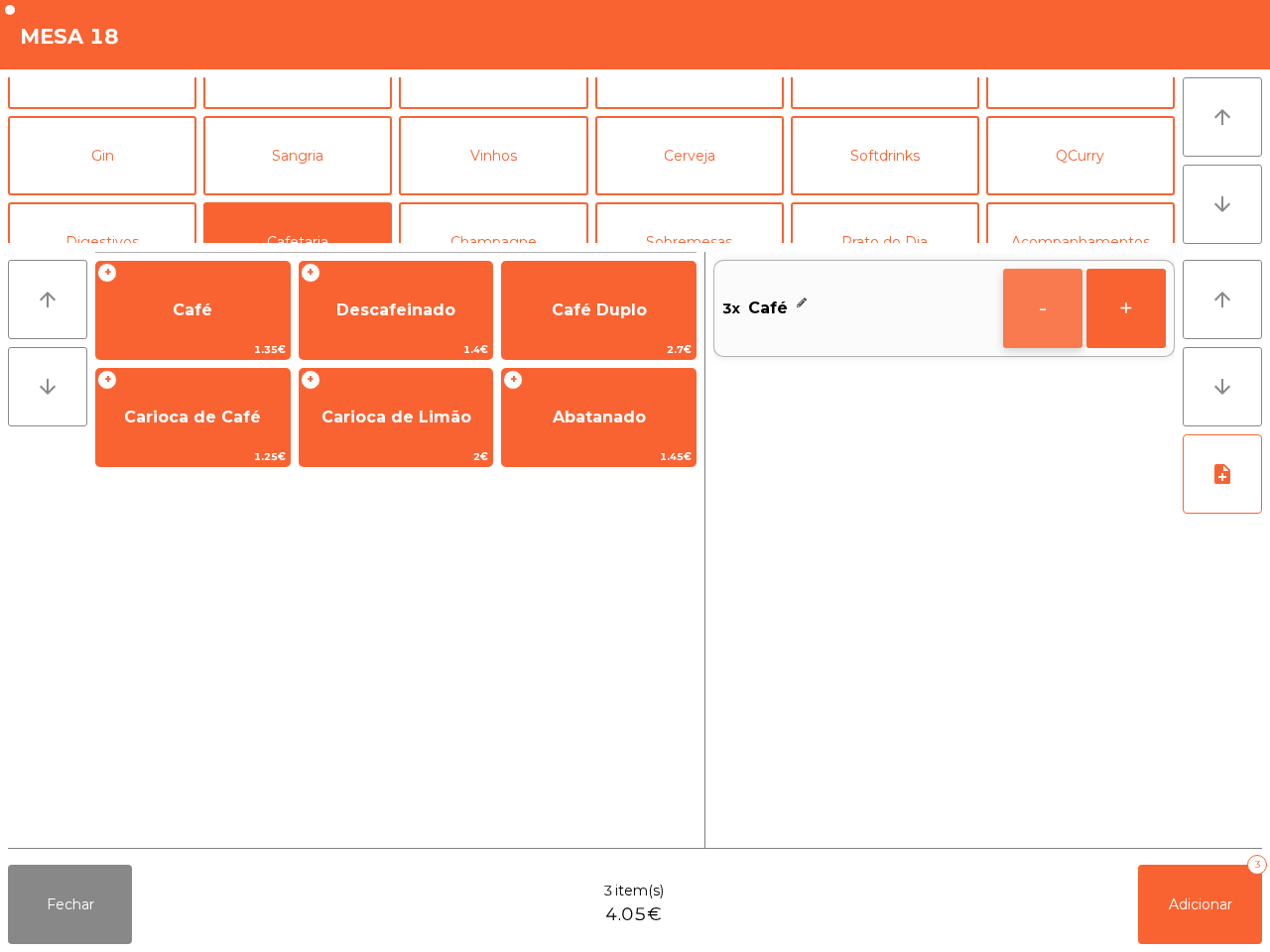 click on "-" 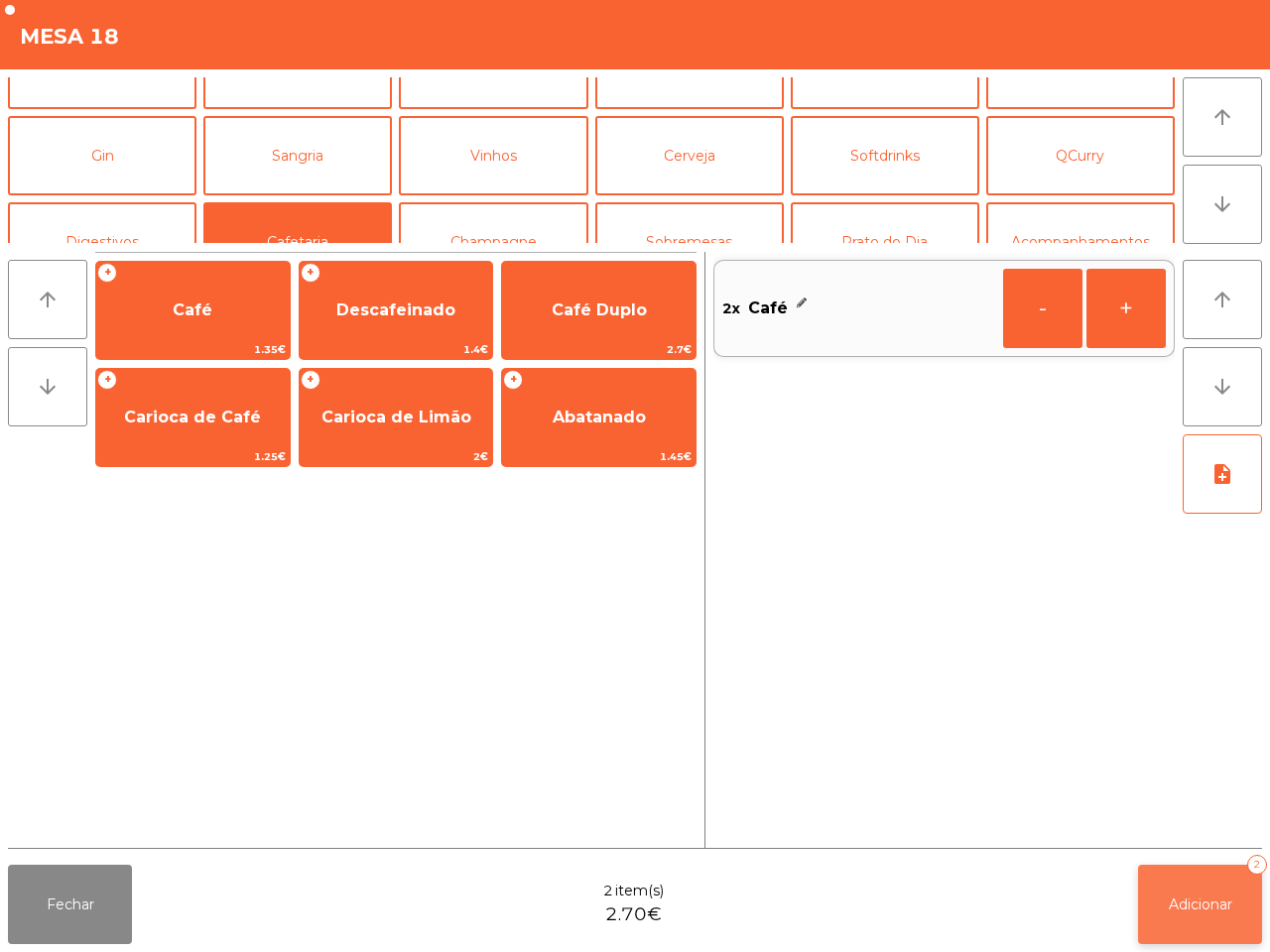 click on "Adicionar" 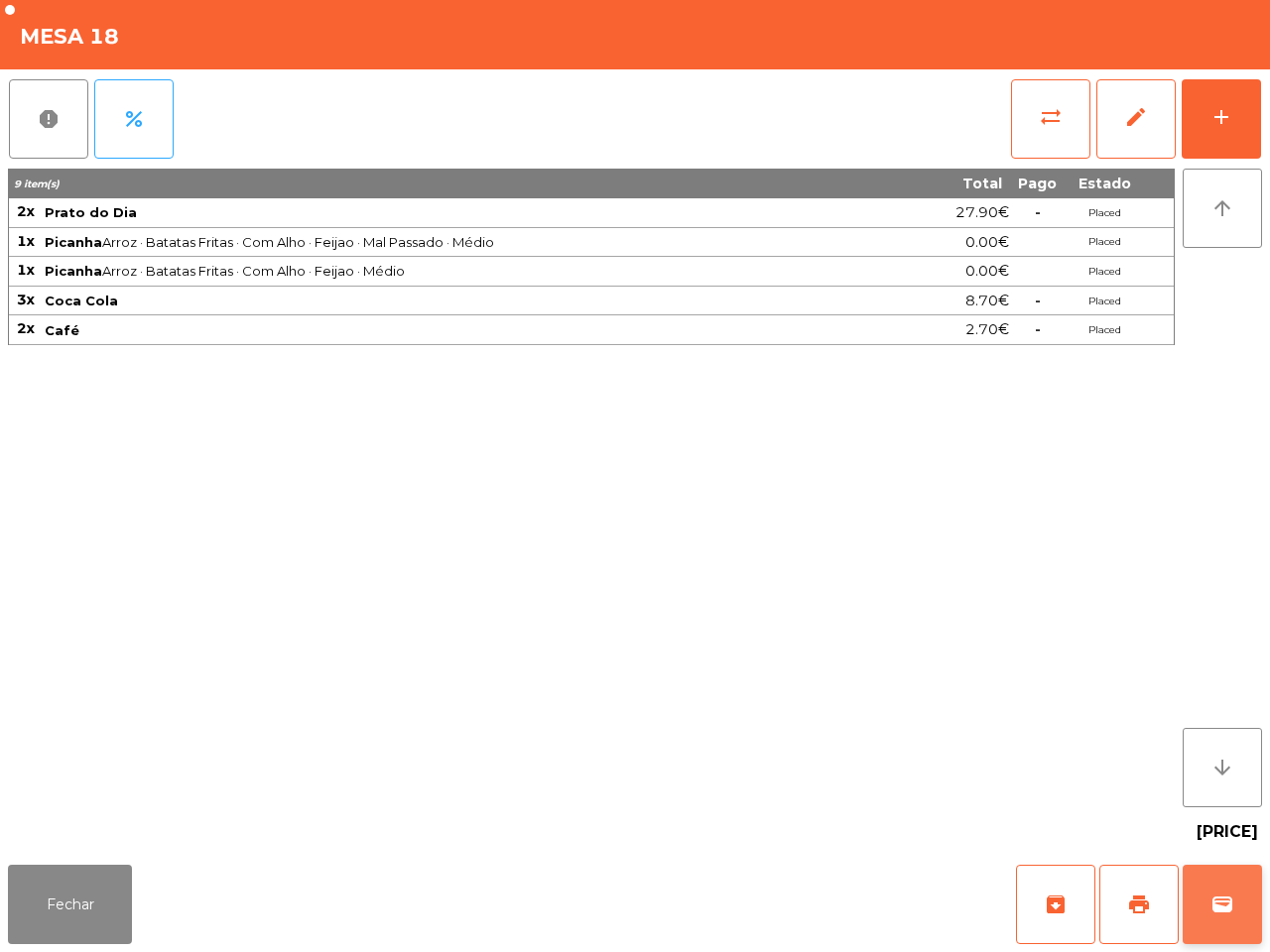 drag, startPoint x: 1177, startPoint y: 950, endPoint x: 1210, endPoint y: 902, distance: 58.249464 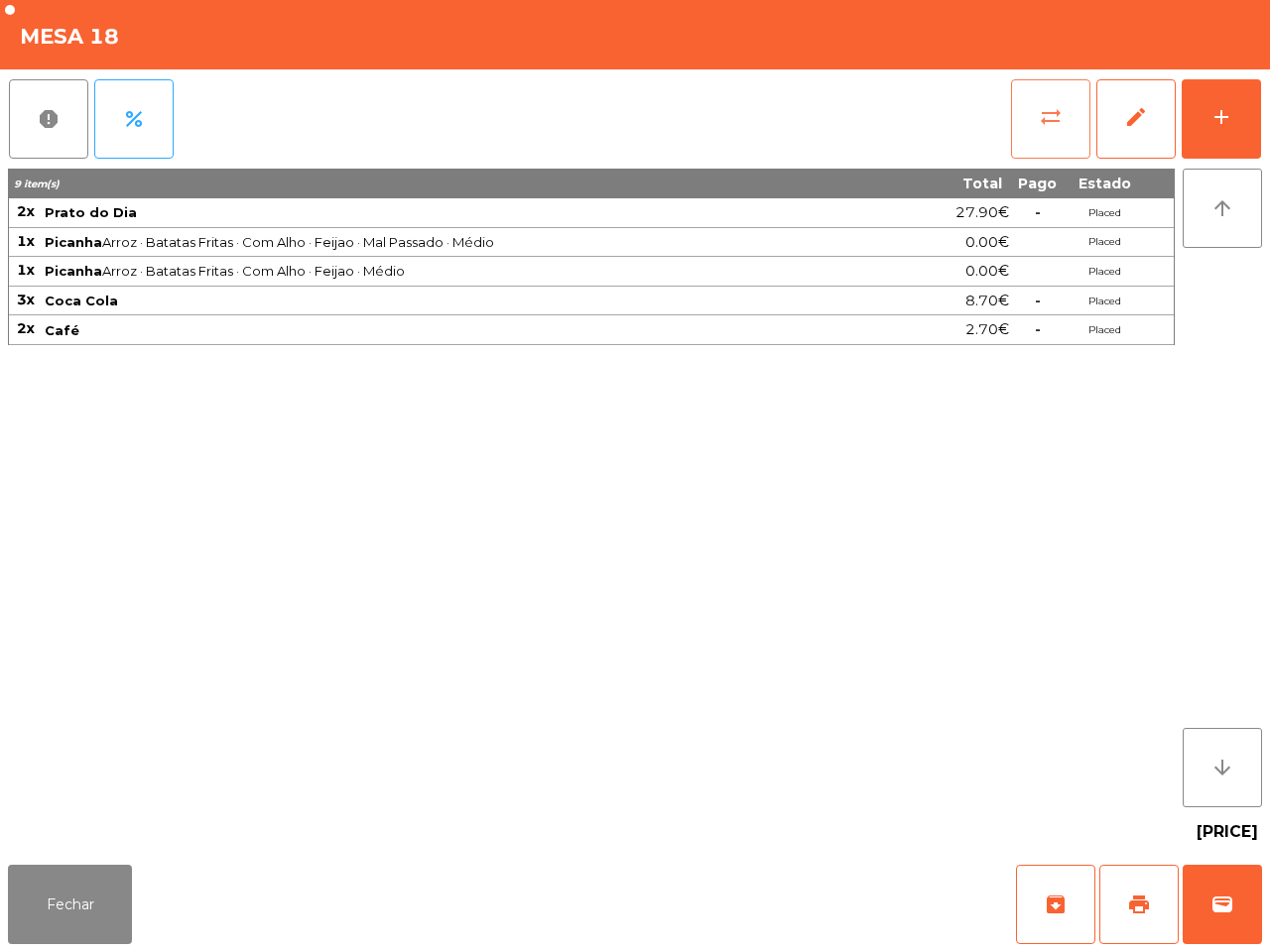 click on "sync_alt" 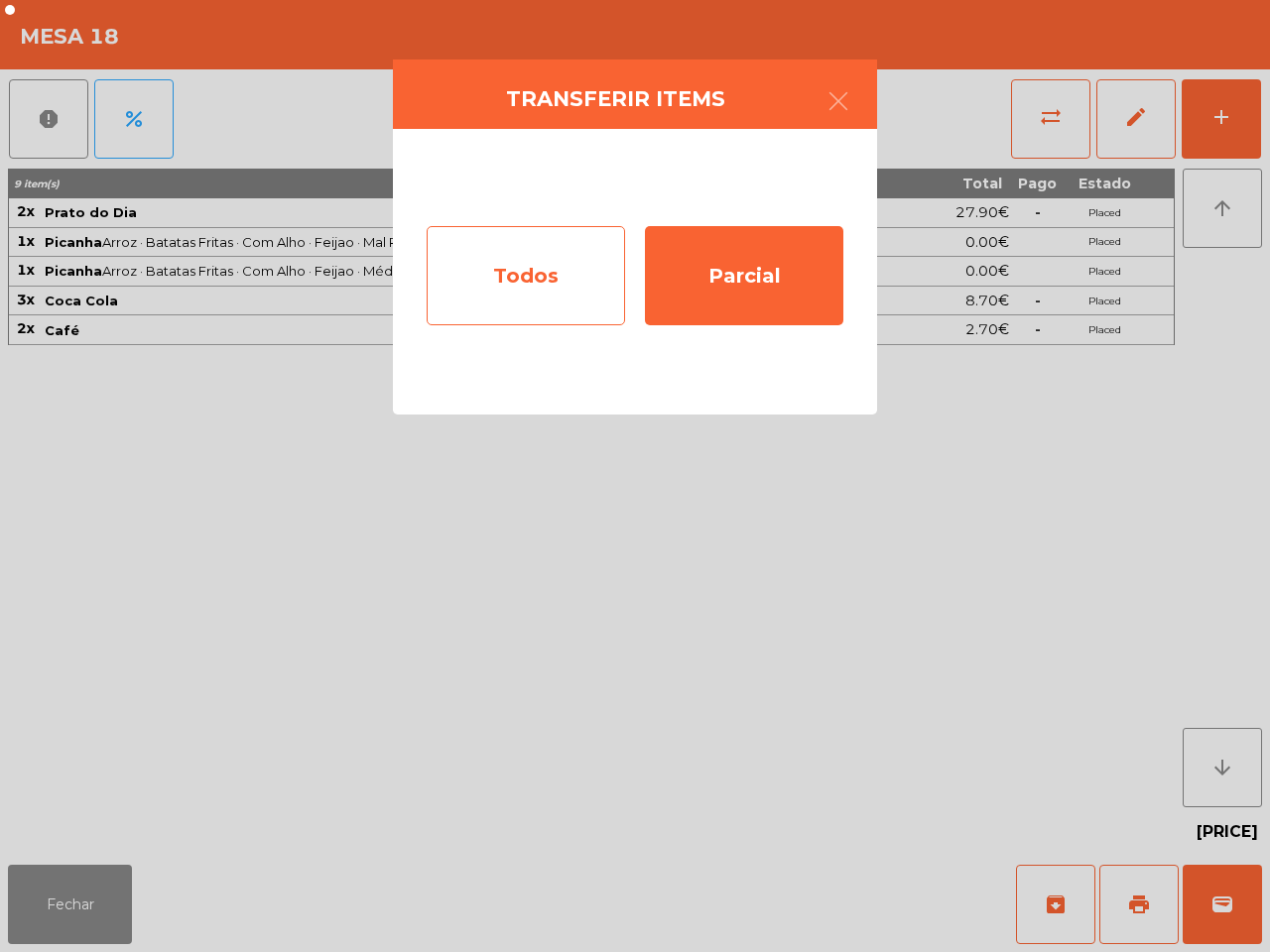 click on "Todos" 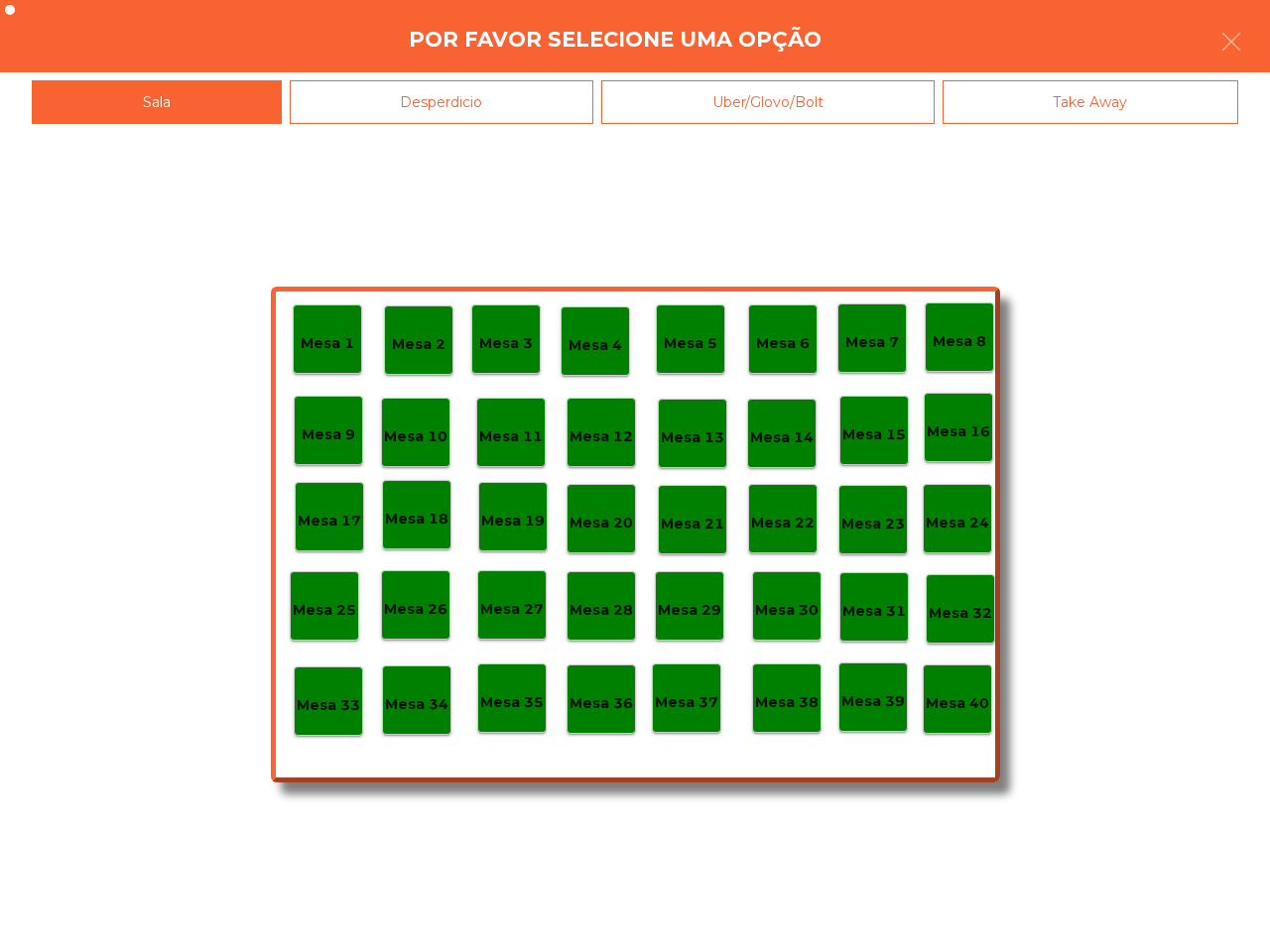 click on "Mesa 40" 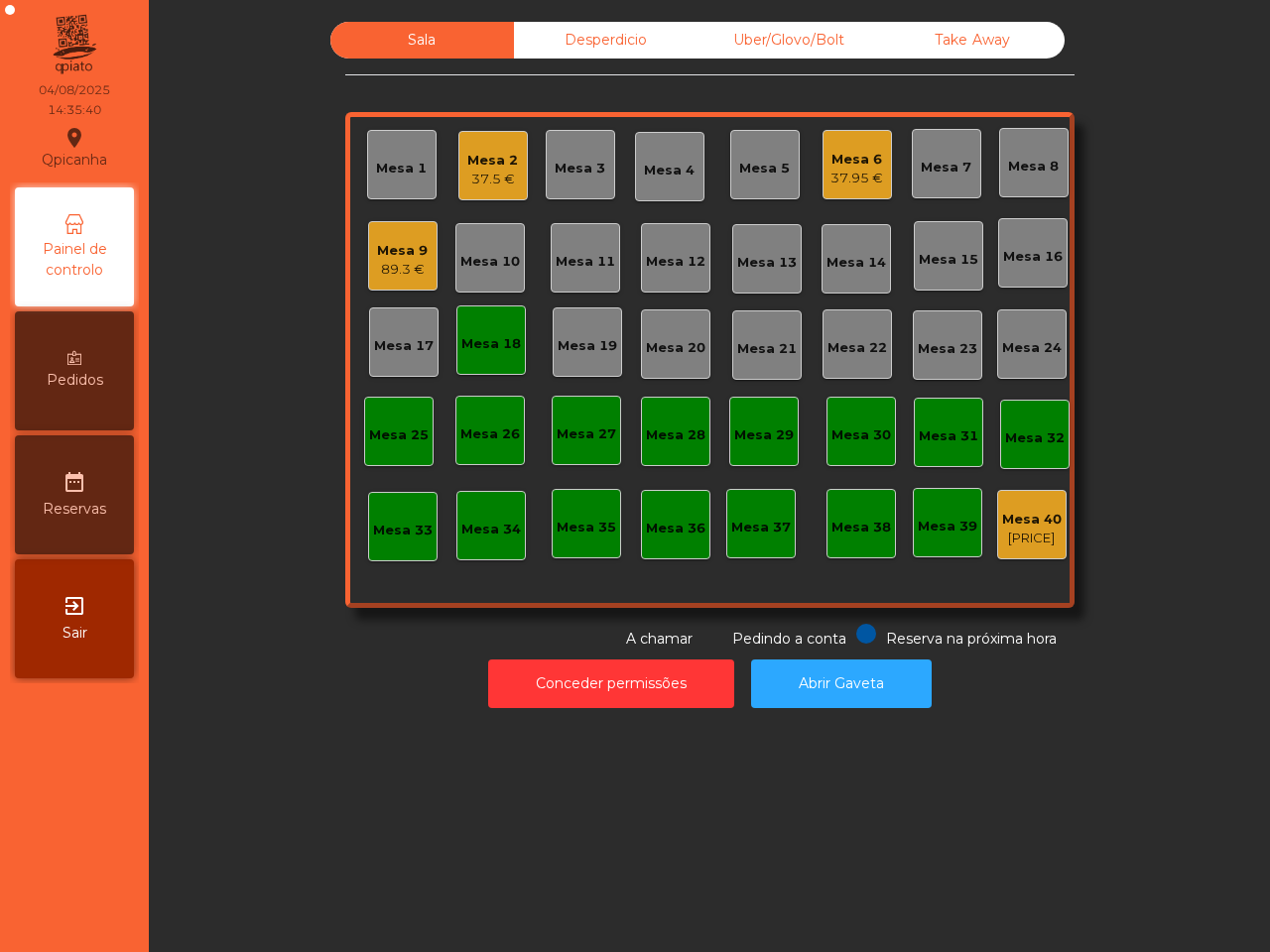click on "89.3 €" 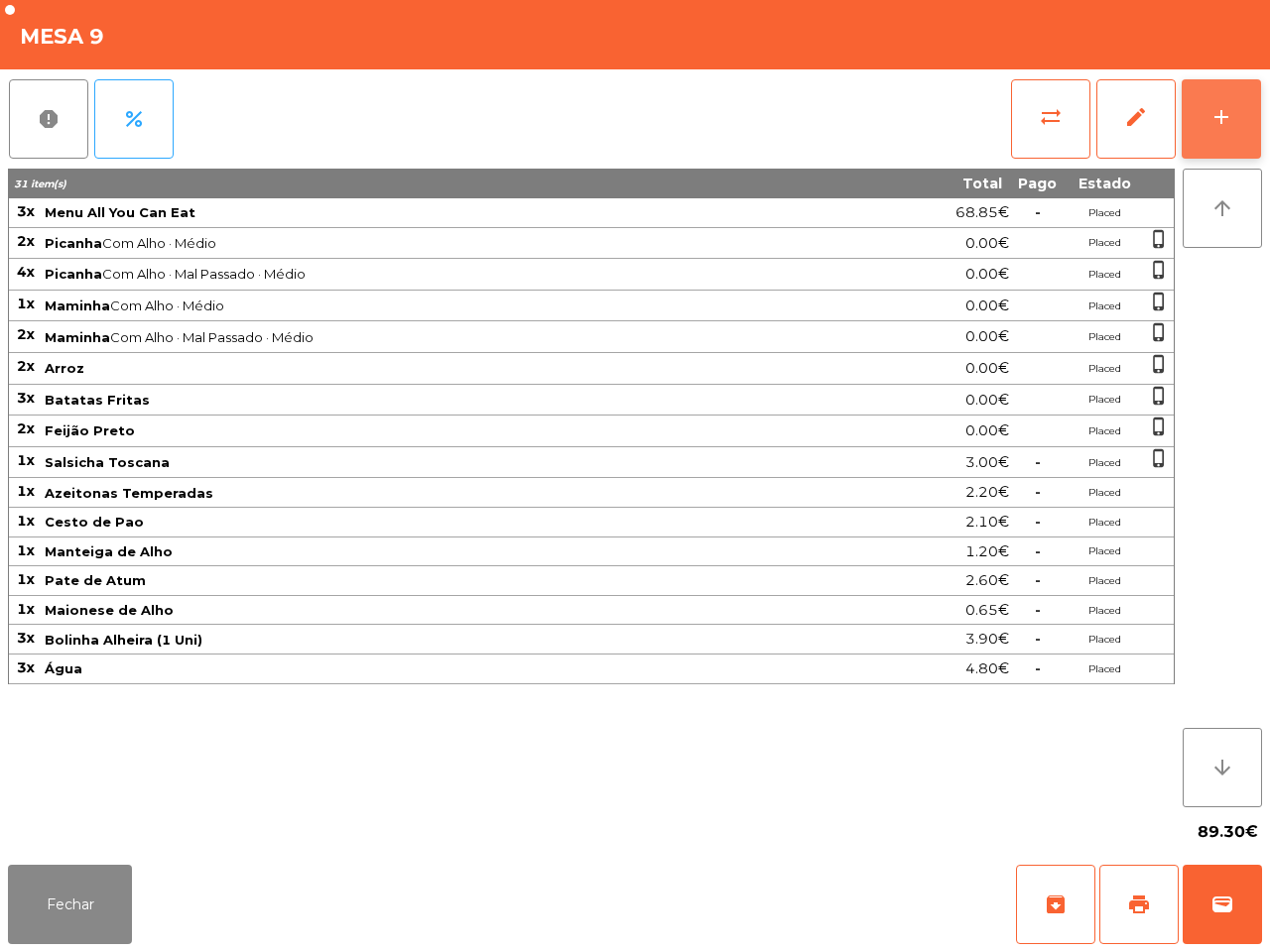 click on "add" 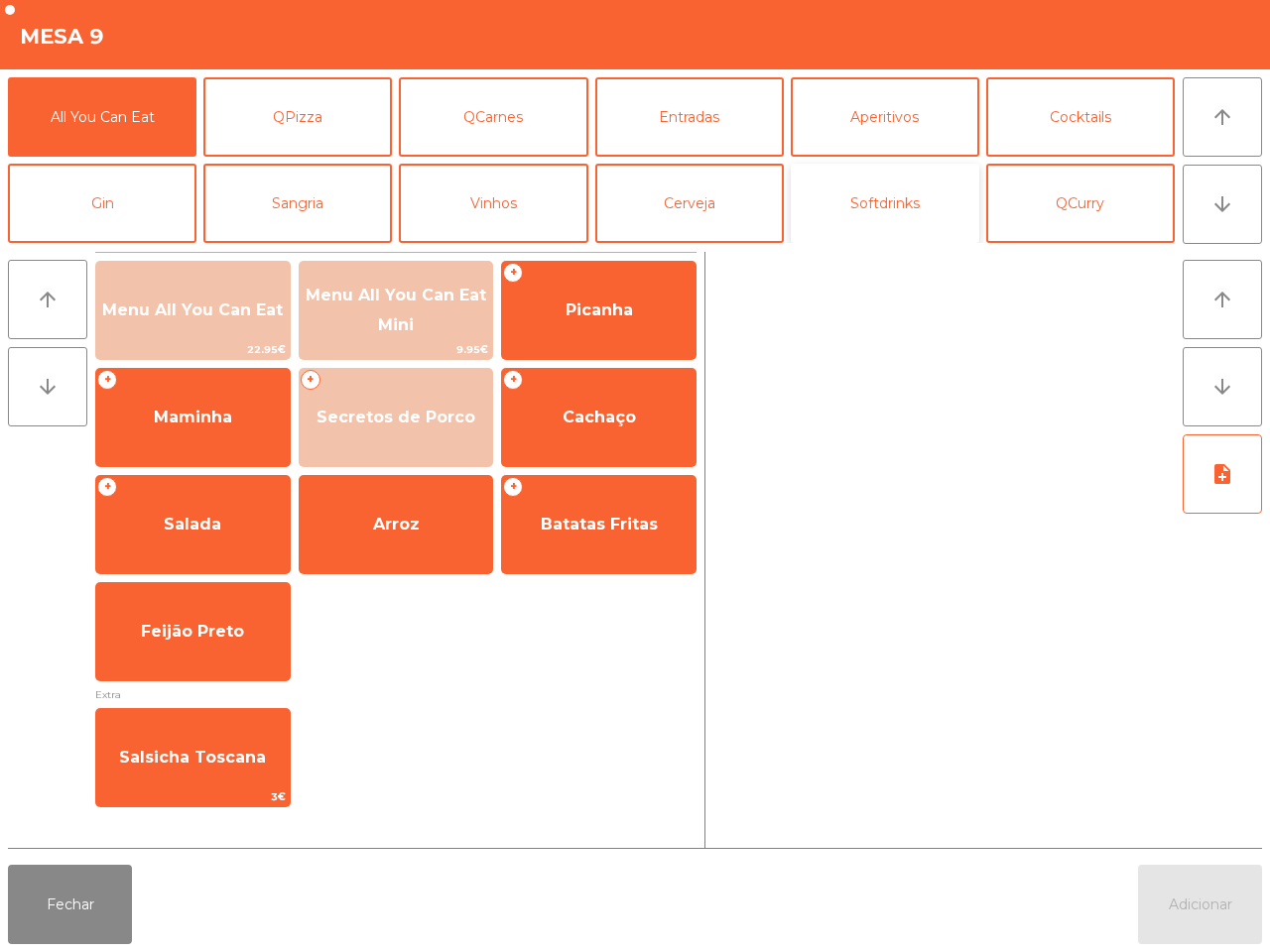 click on "Softdrinks" 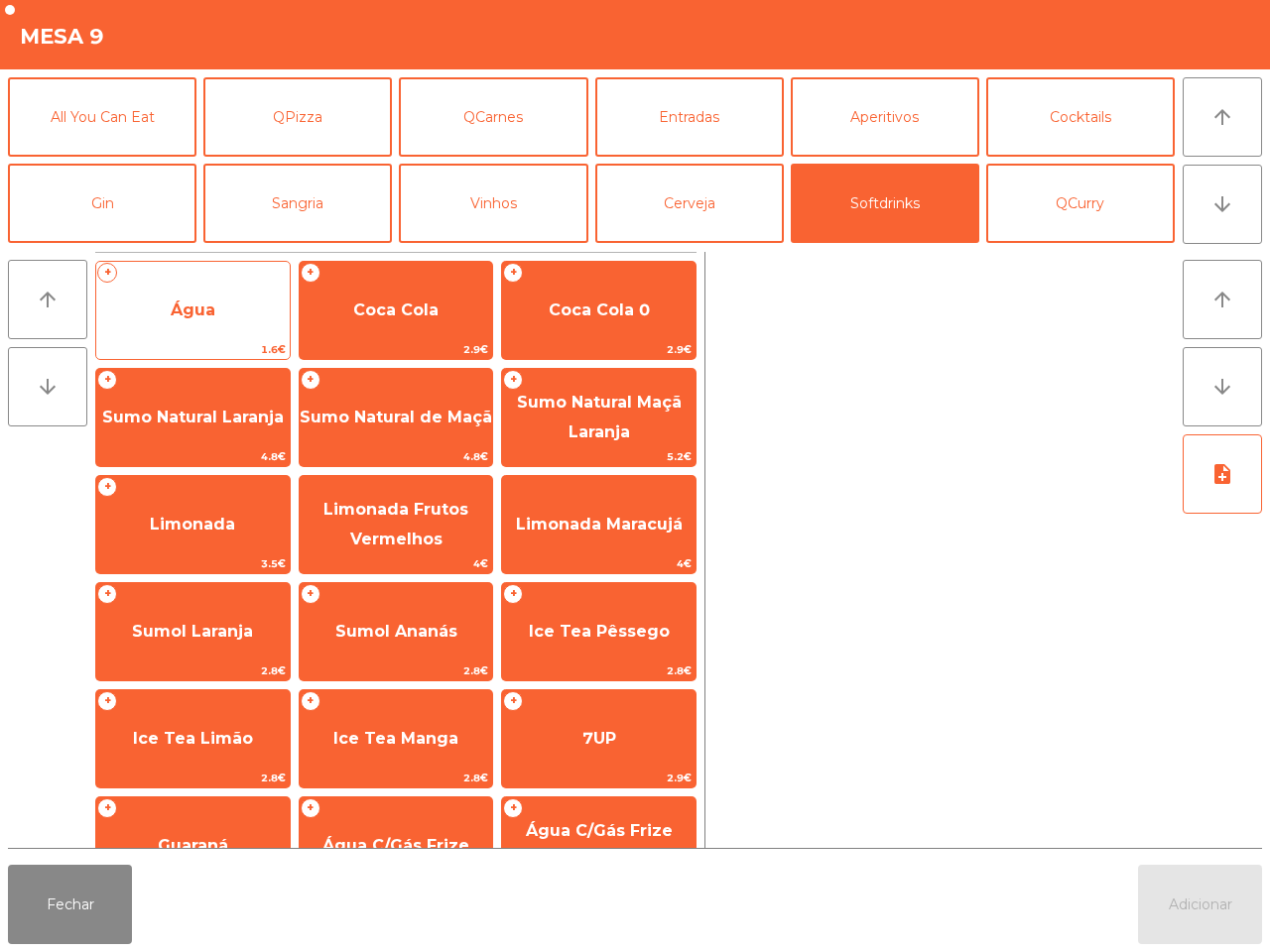 click on "Água" 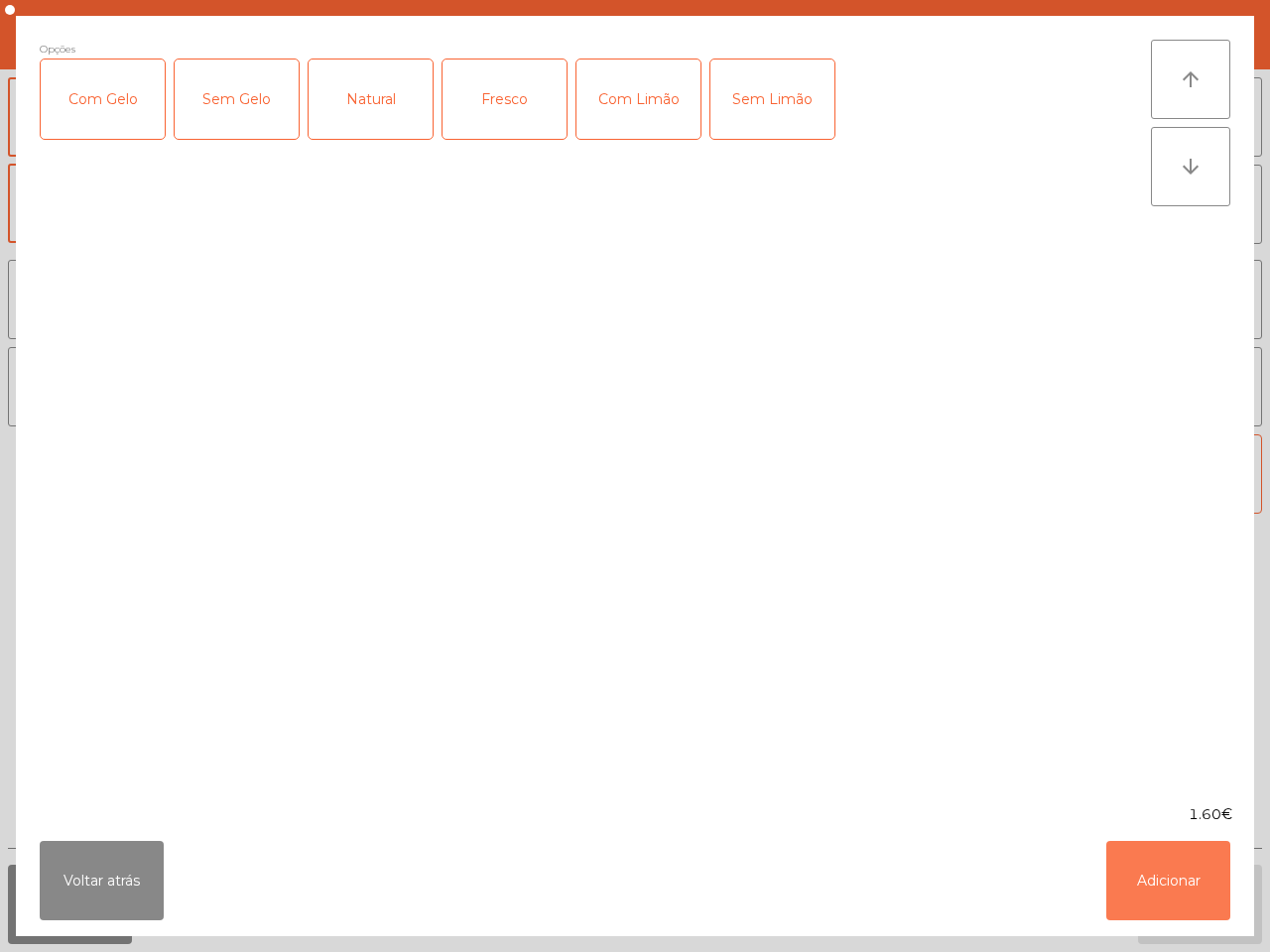 drag, startPoint x: 1162, startPoint y: 866, endPoint x: 1148, endPoint y: 863, distance: 14.3178211 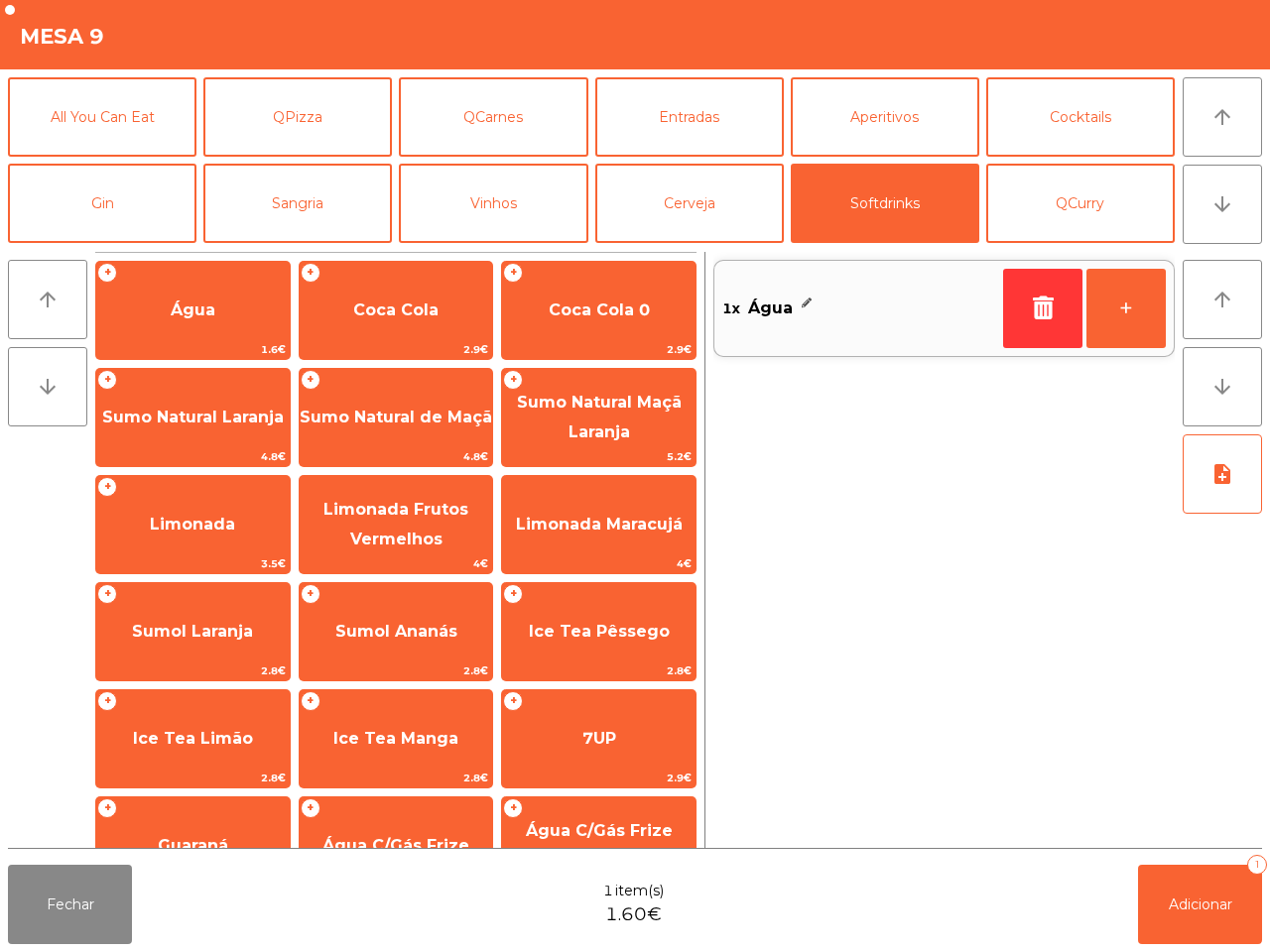 click on "Fechar  1 item(s)  [PRICE]   Adicionar   1" 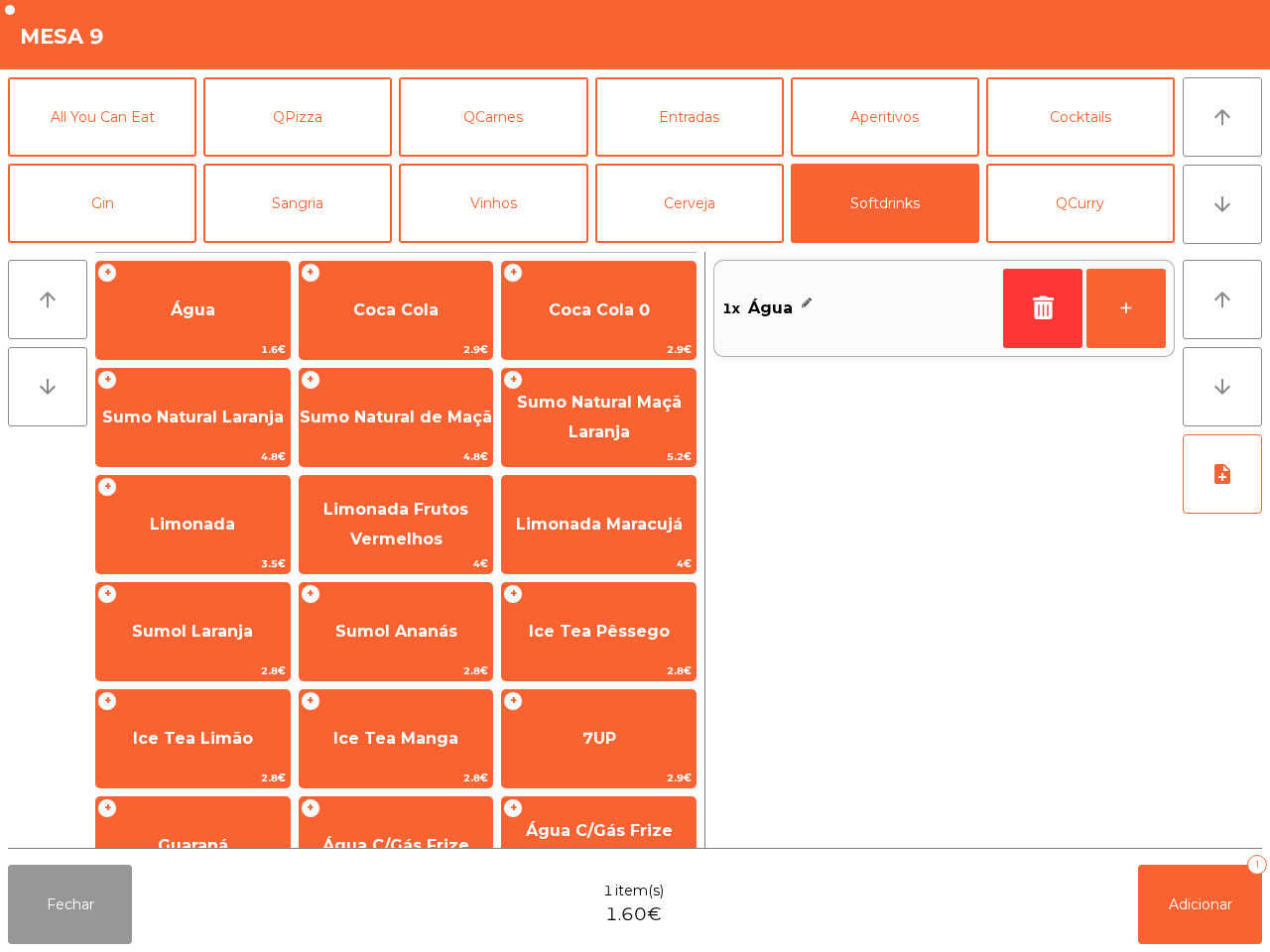 click on "Fechar" 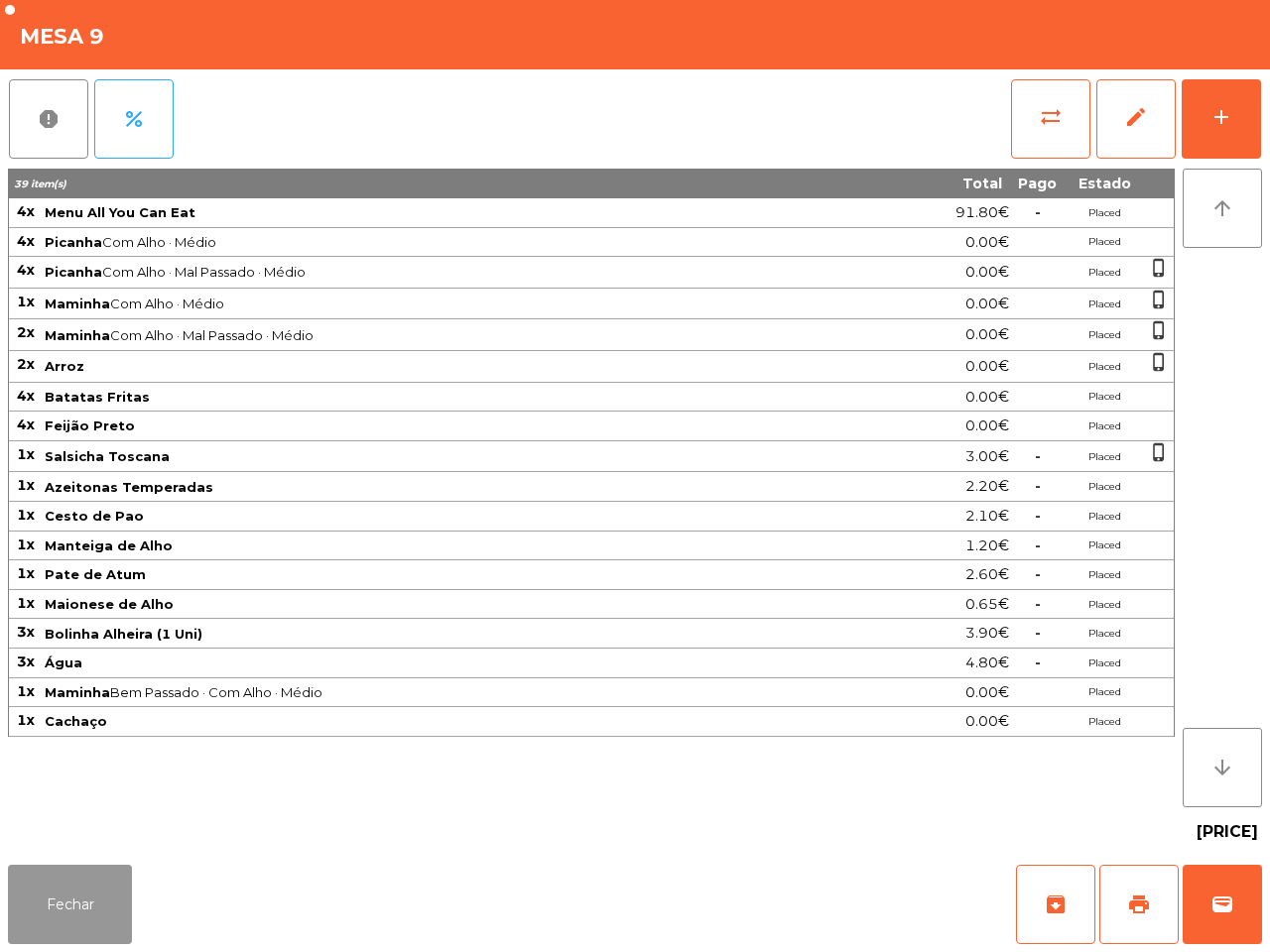 click on "Fechar" 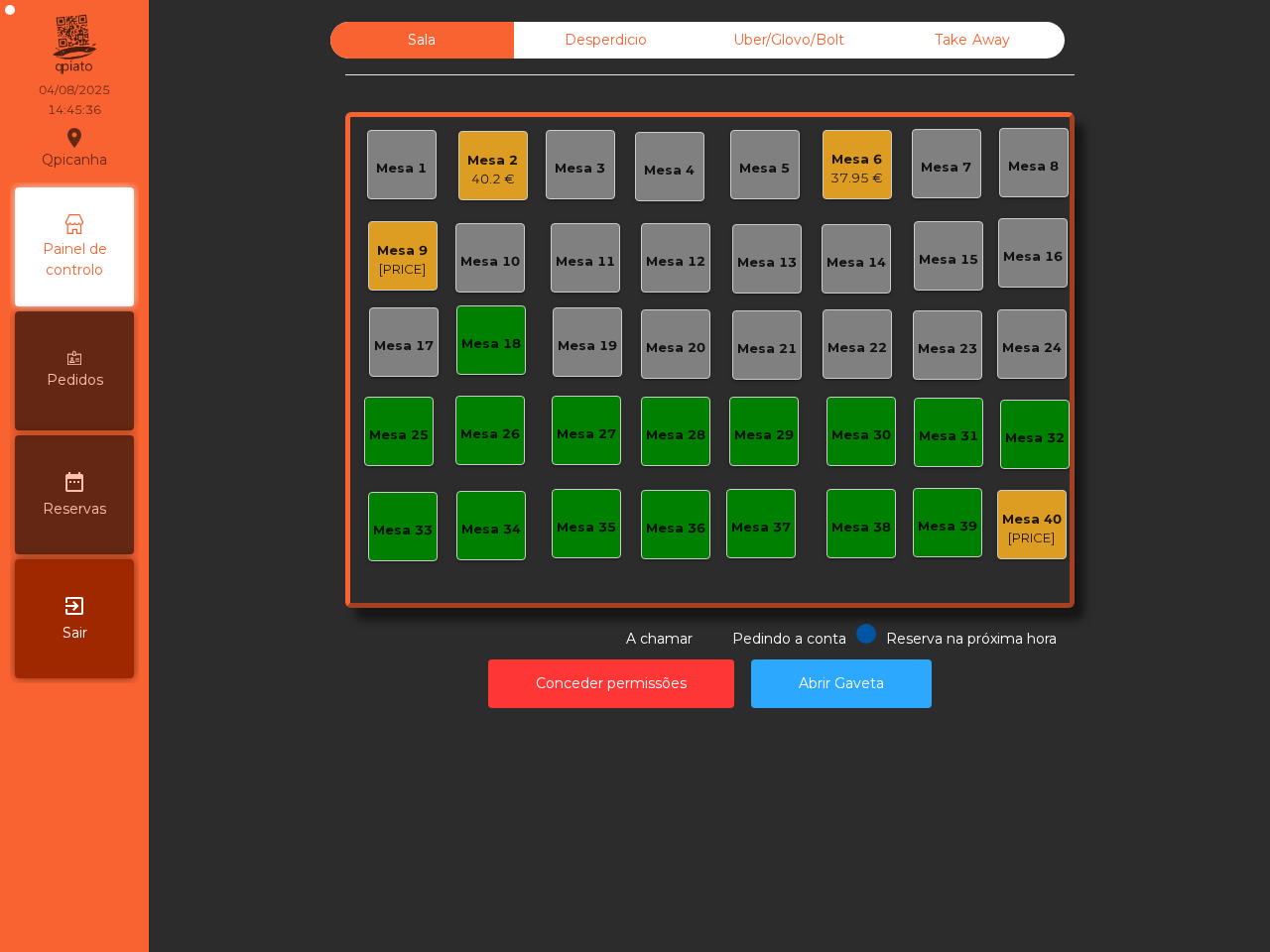 click on "Mesa 6" 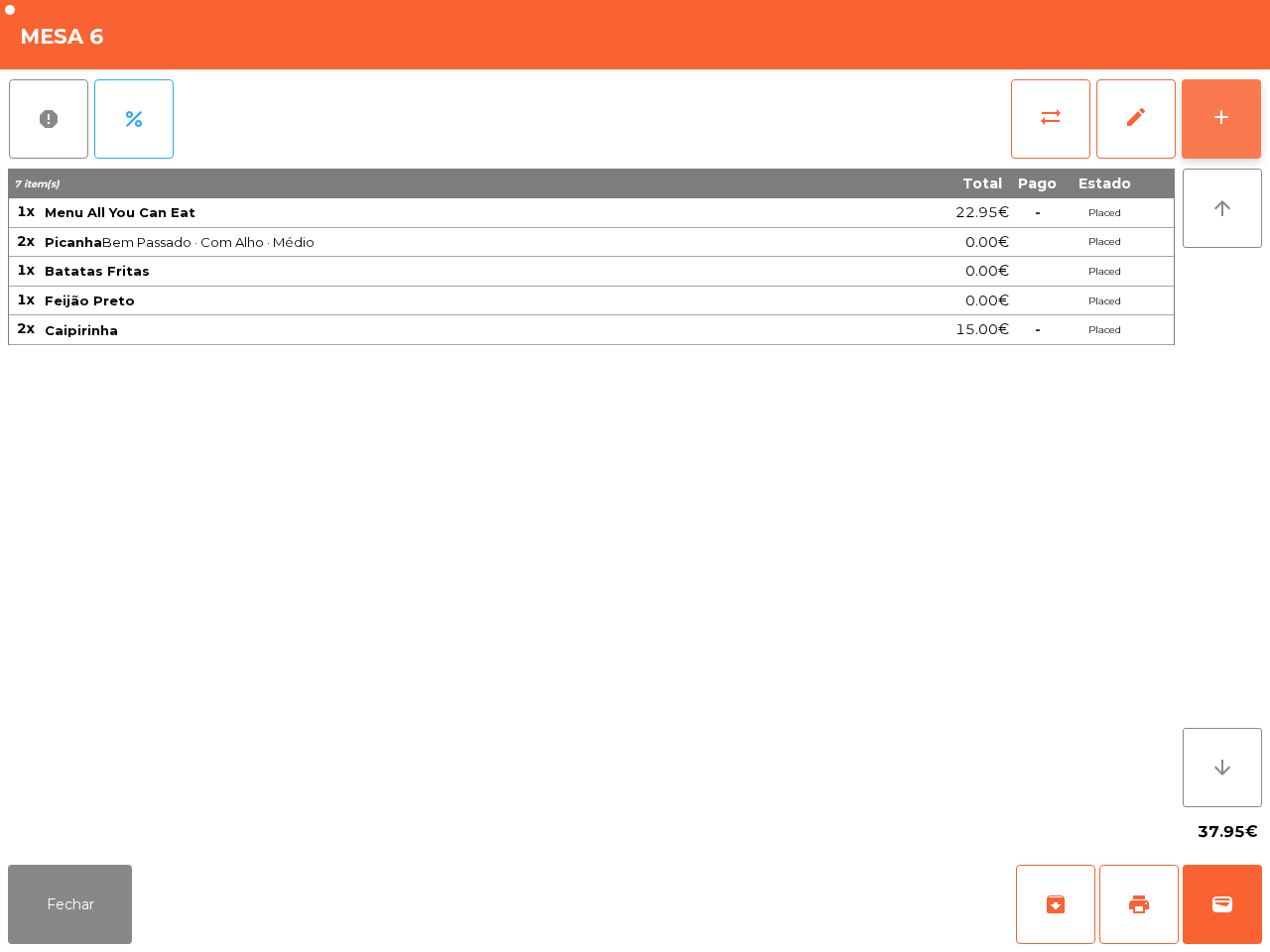 click on "add" 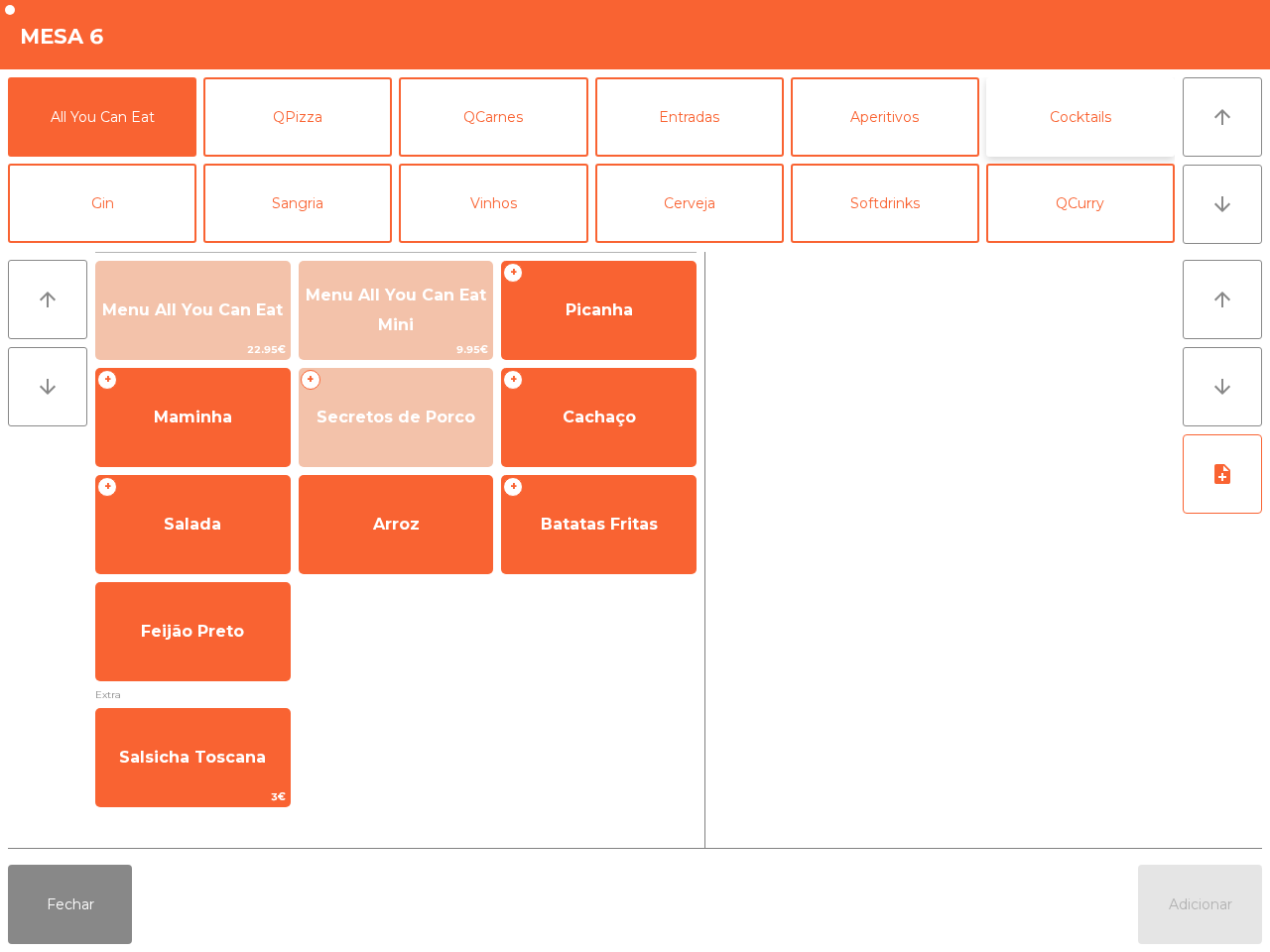 click on "Cocktails" 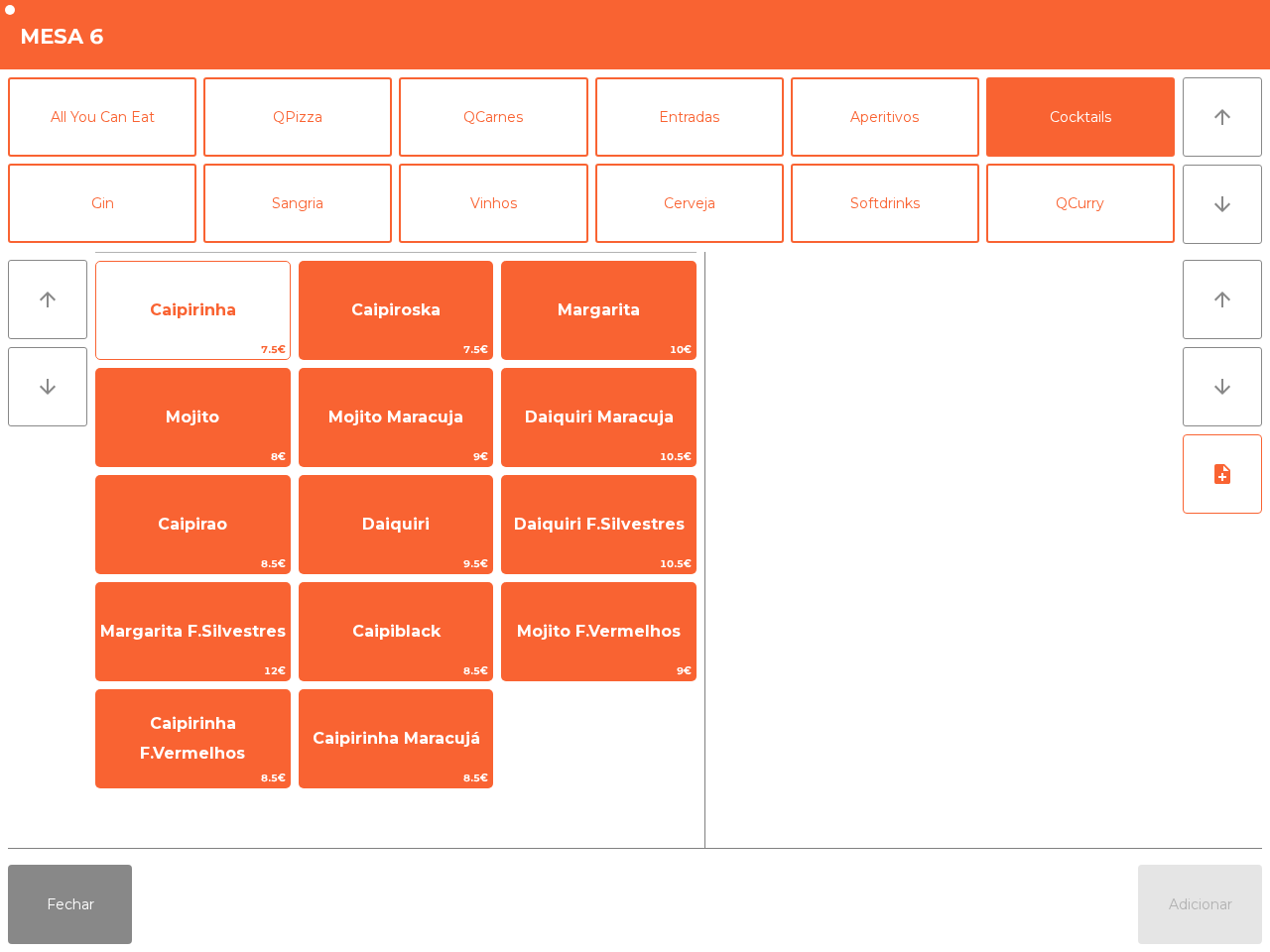 click on "Caipirinha" 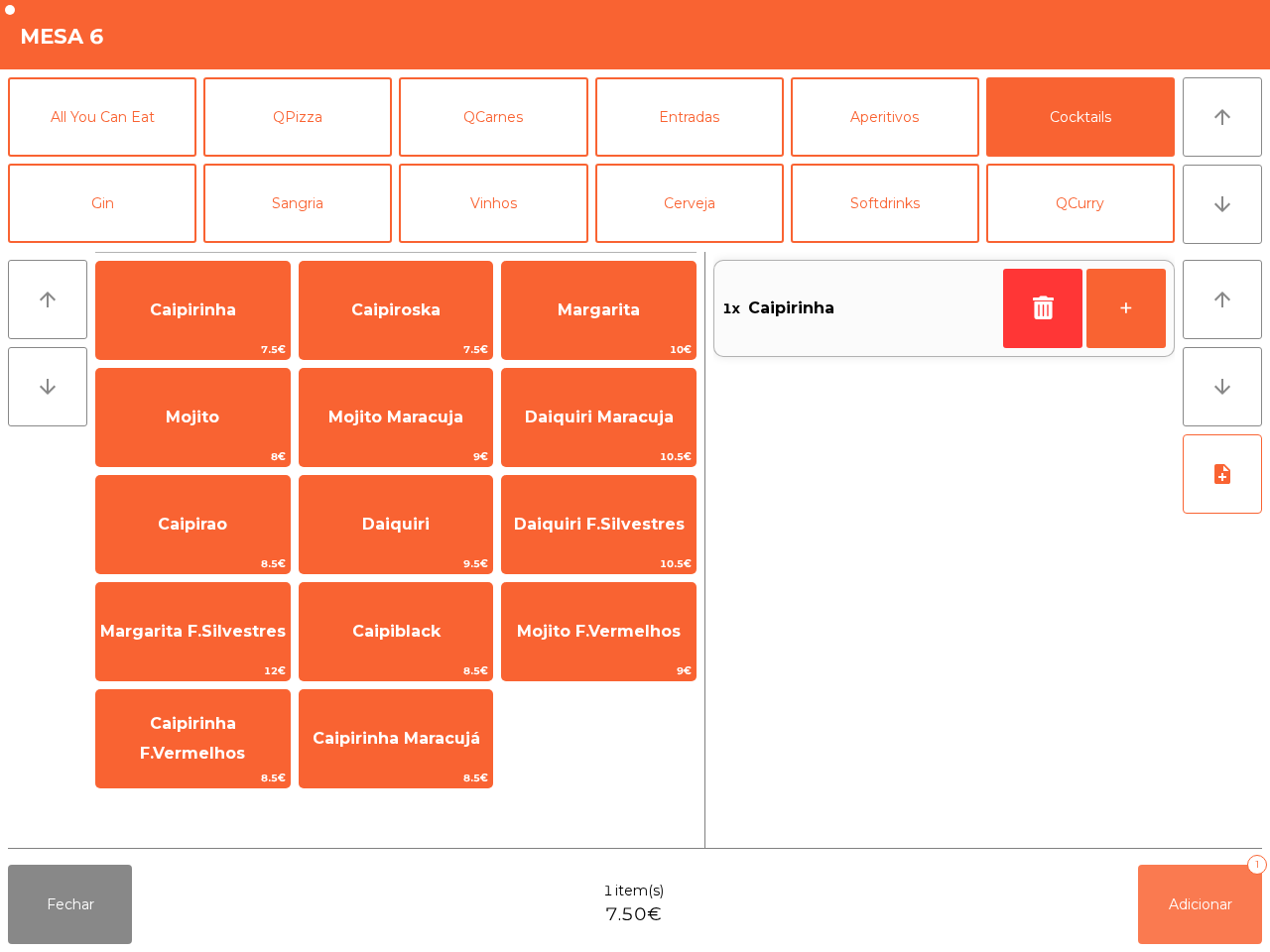 click on "Adicionar   1" 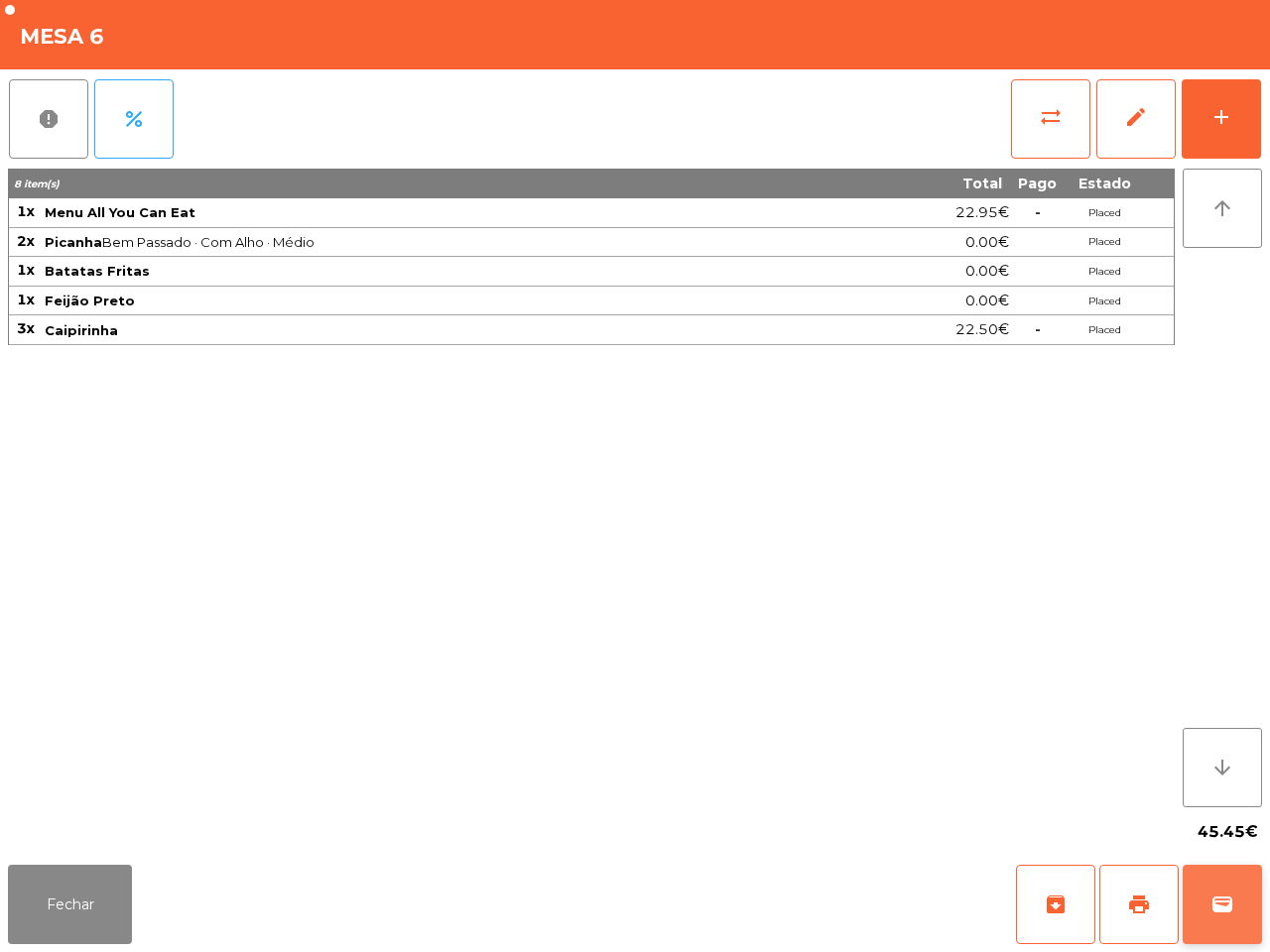 click on "wallet" 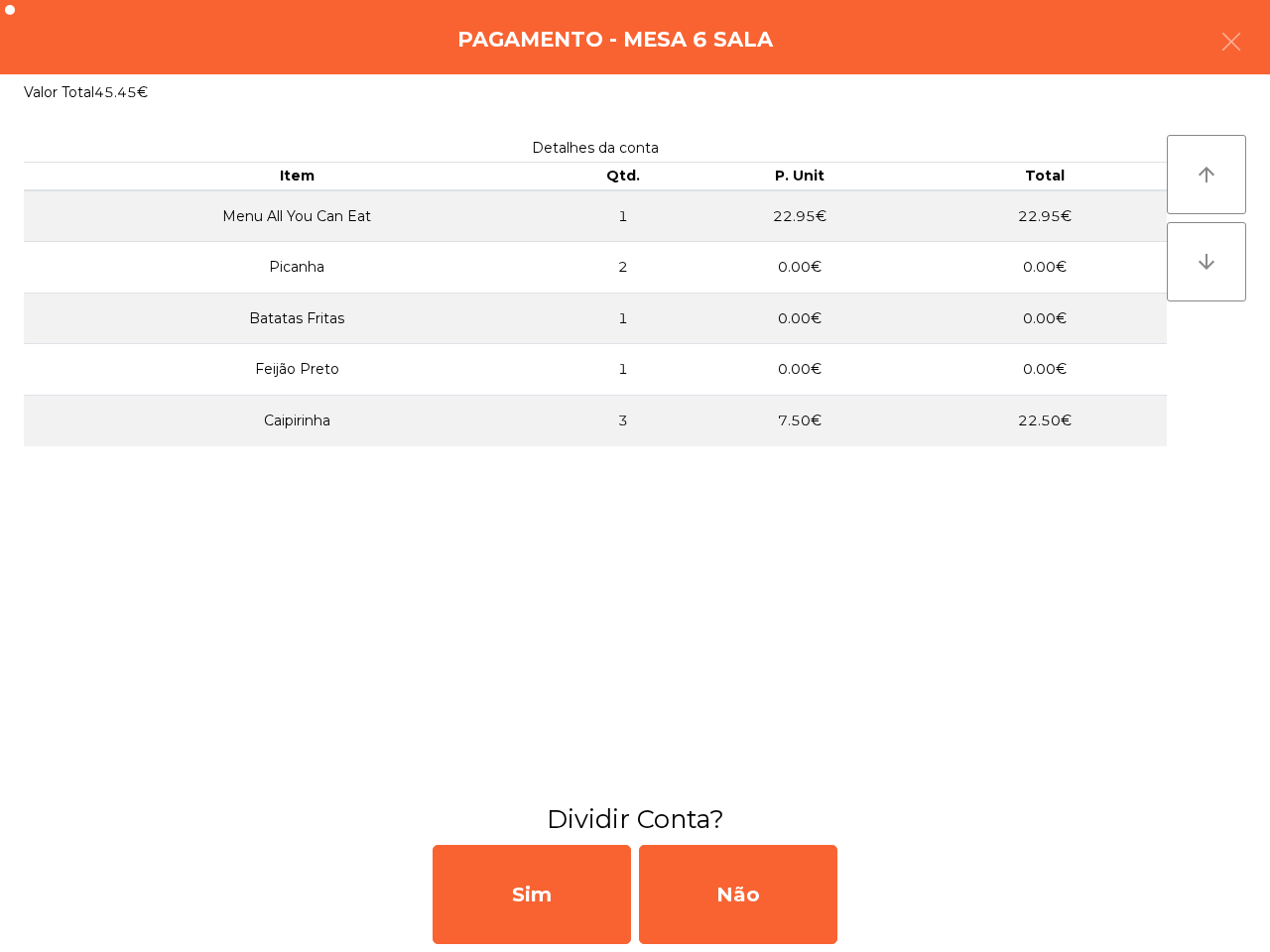 click on "Sim   Não" 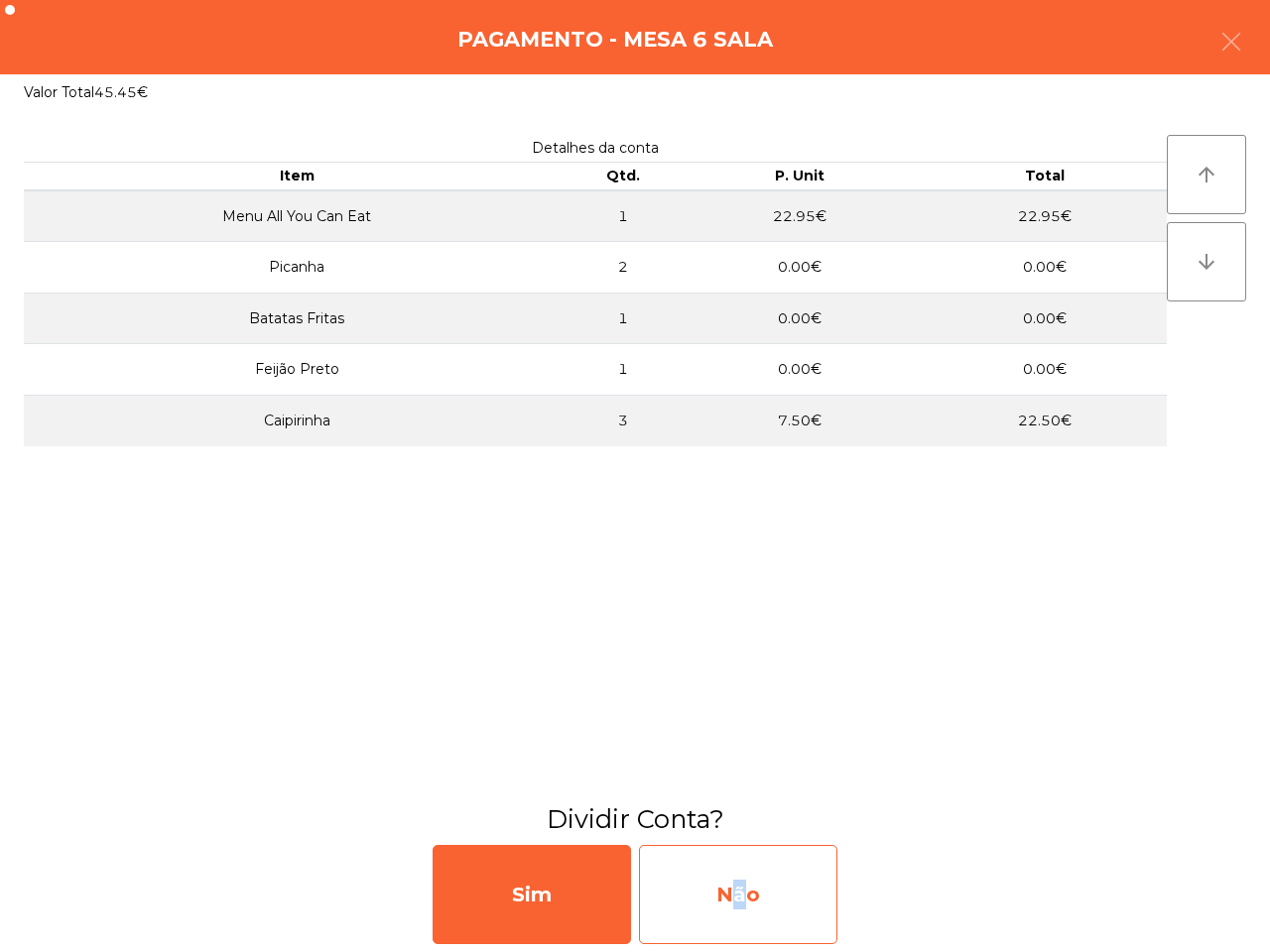click on "Não" 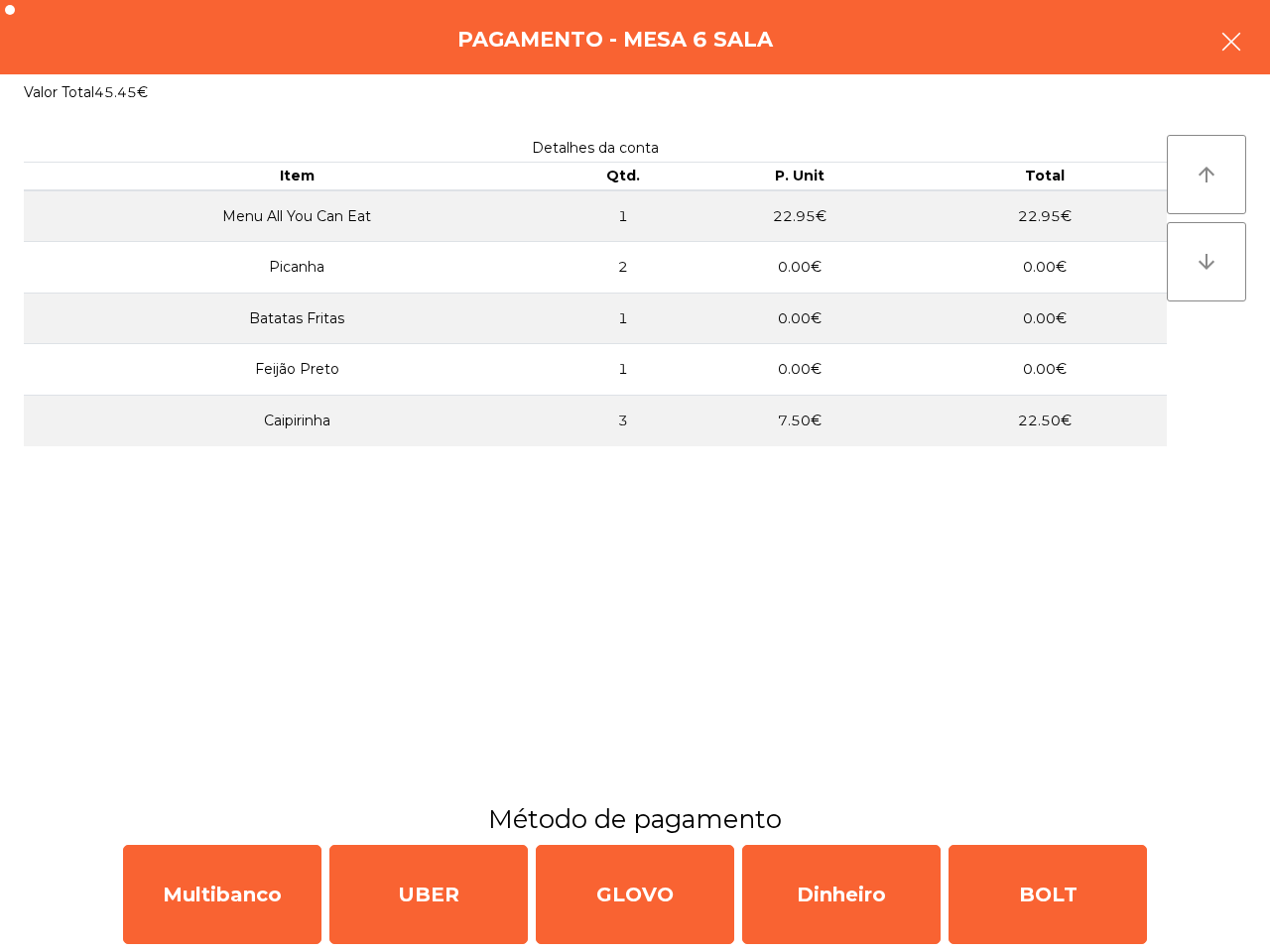 click 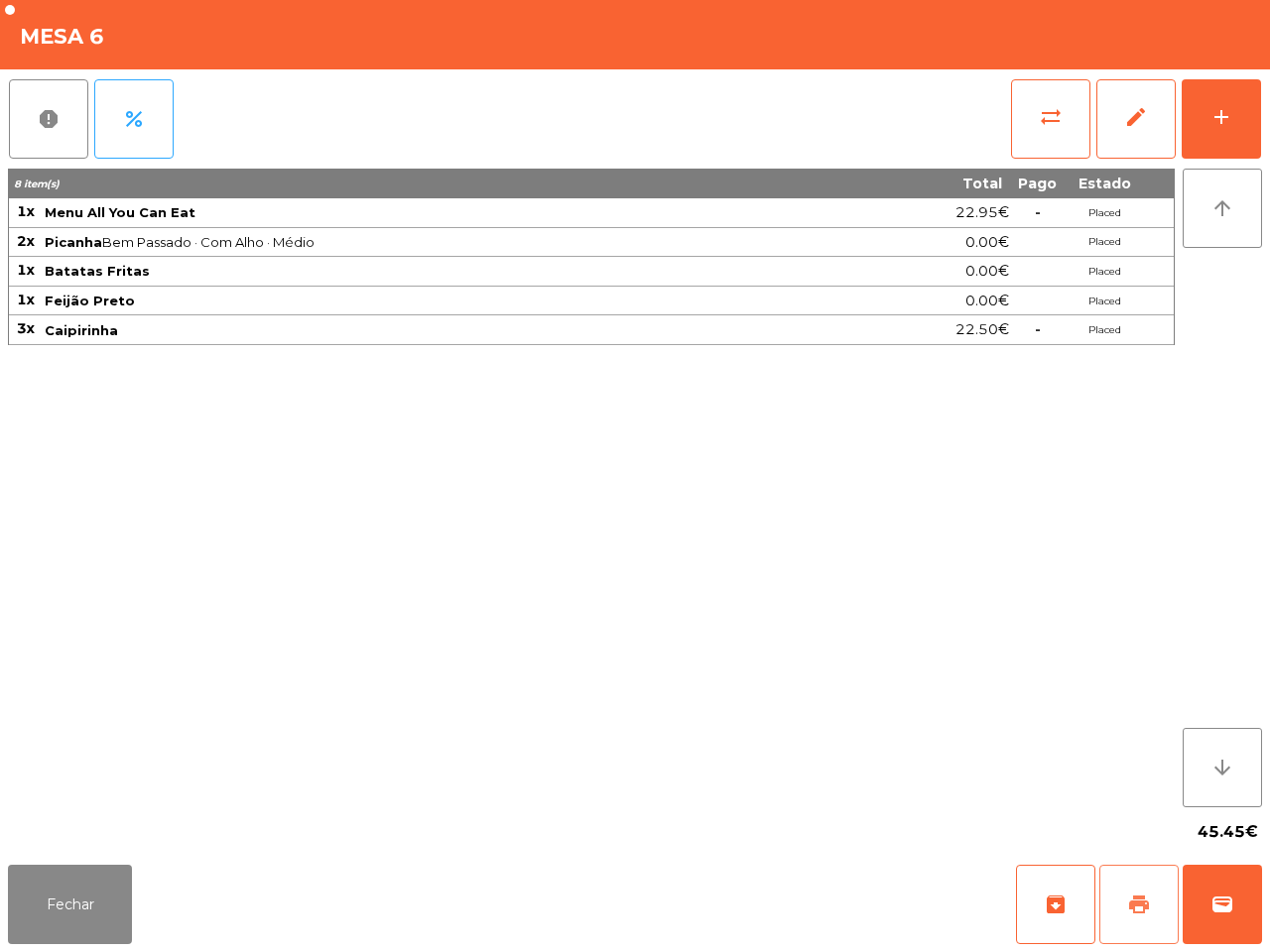 click on "print" 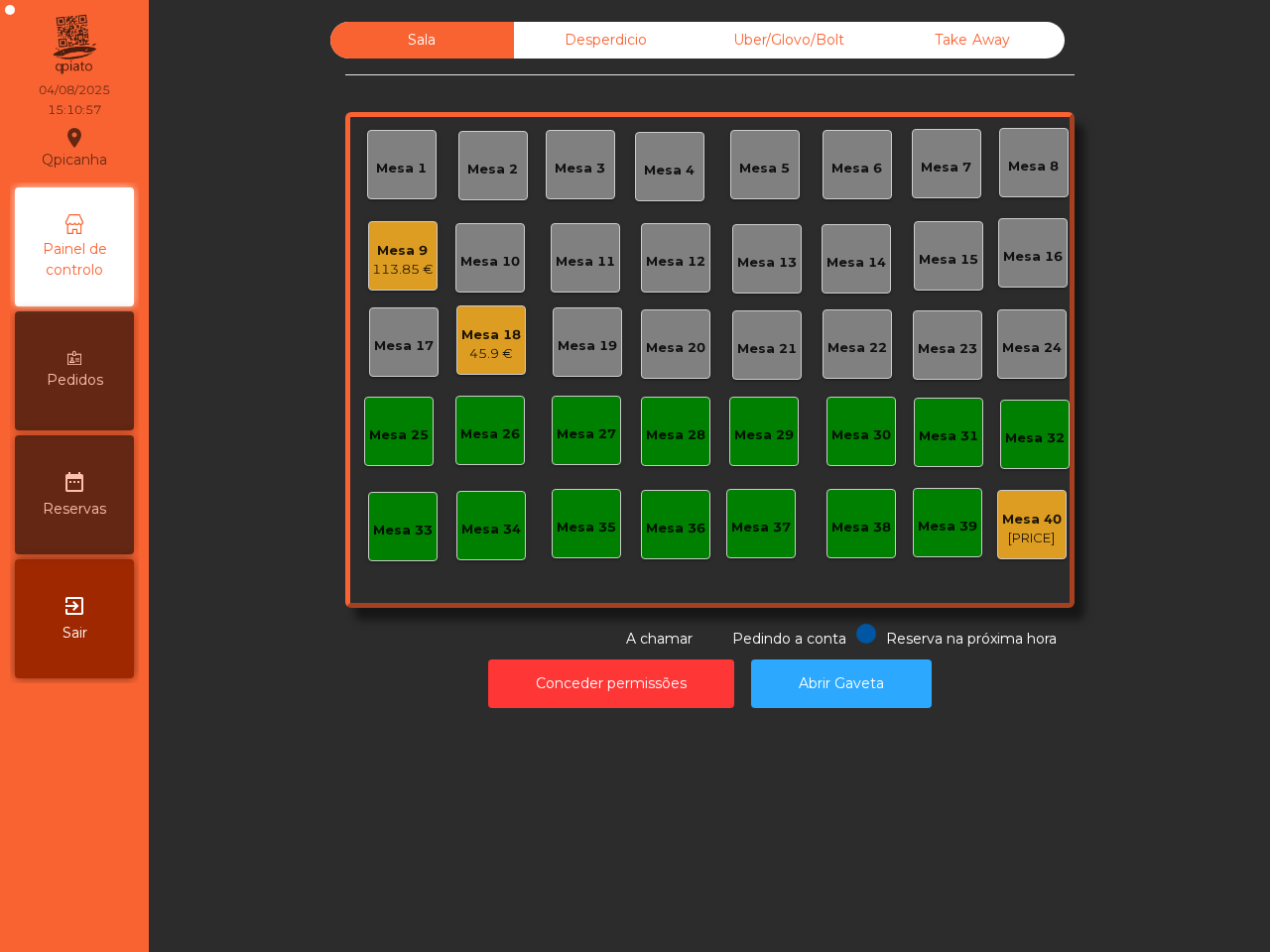 drag, startPoint x: 1059, startPoint y: 866, endPoint x: 378, endPoint y: 256, distance: 914.2543 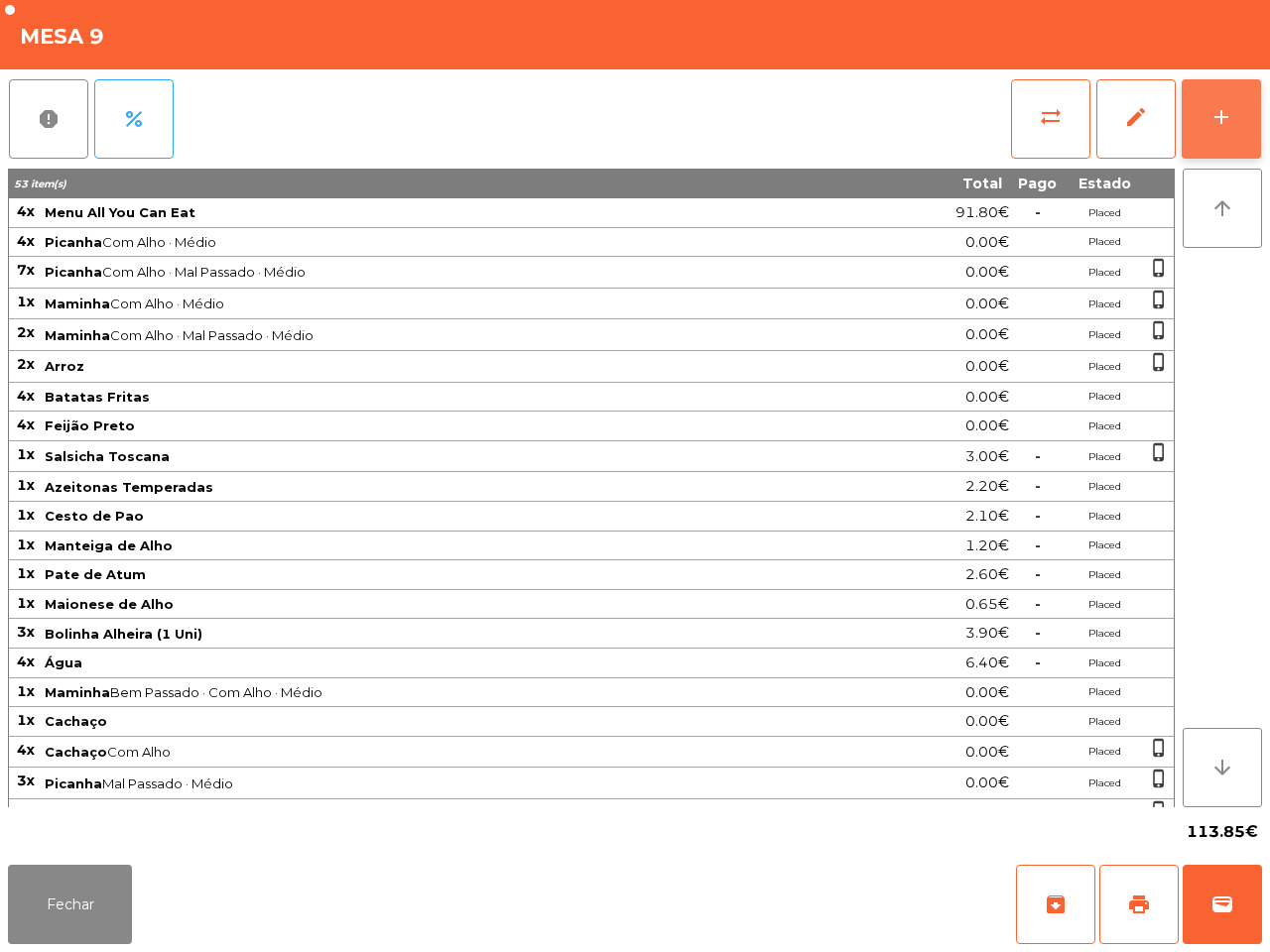 click on "add" 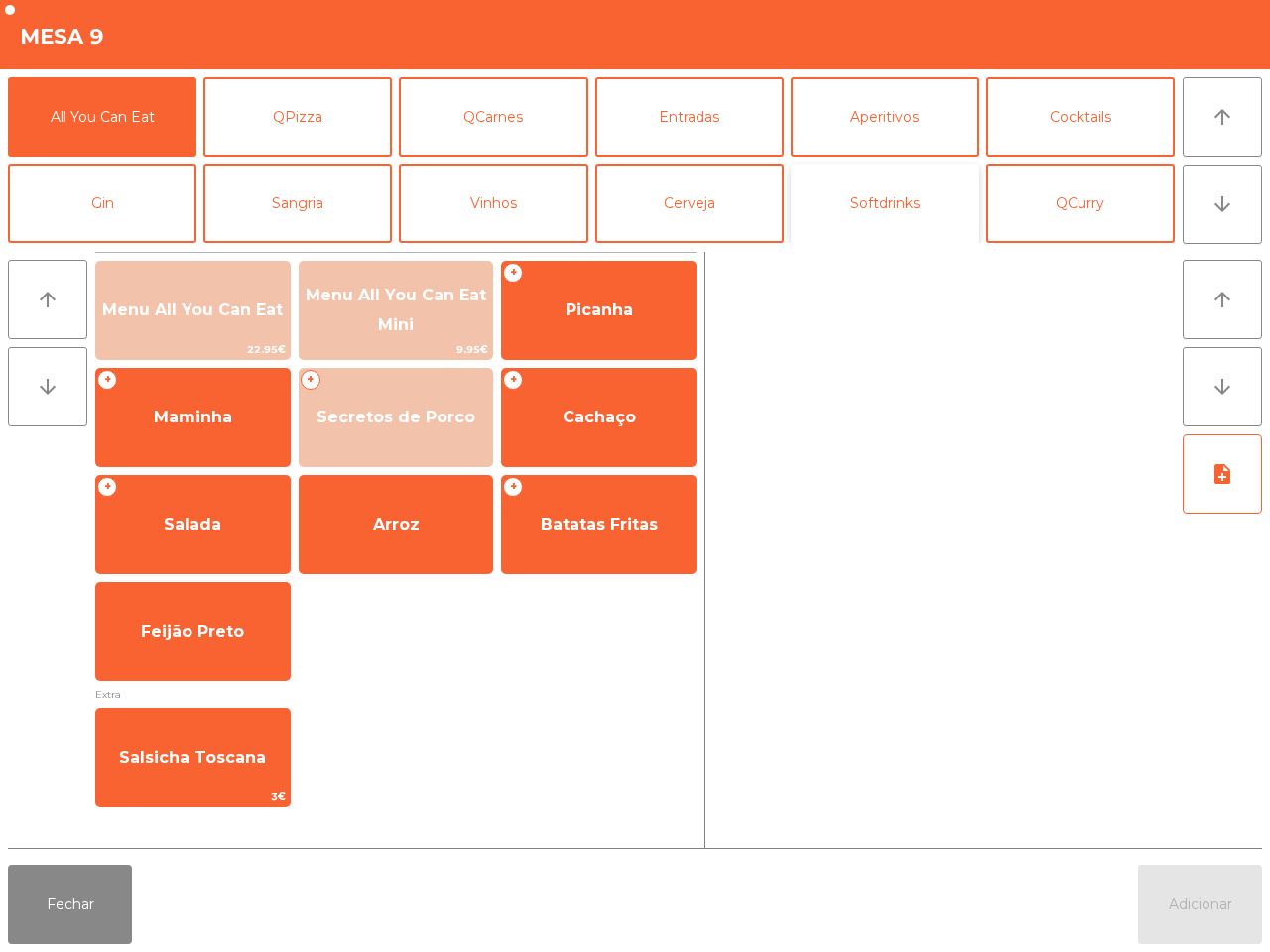 click on "Softdrinks" 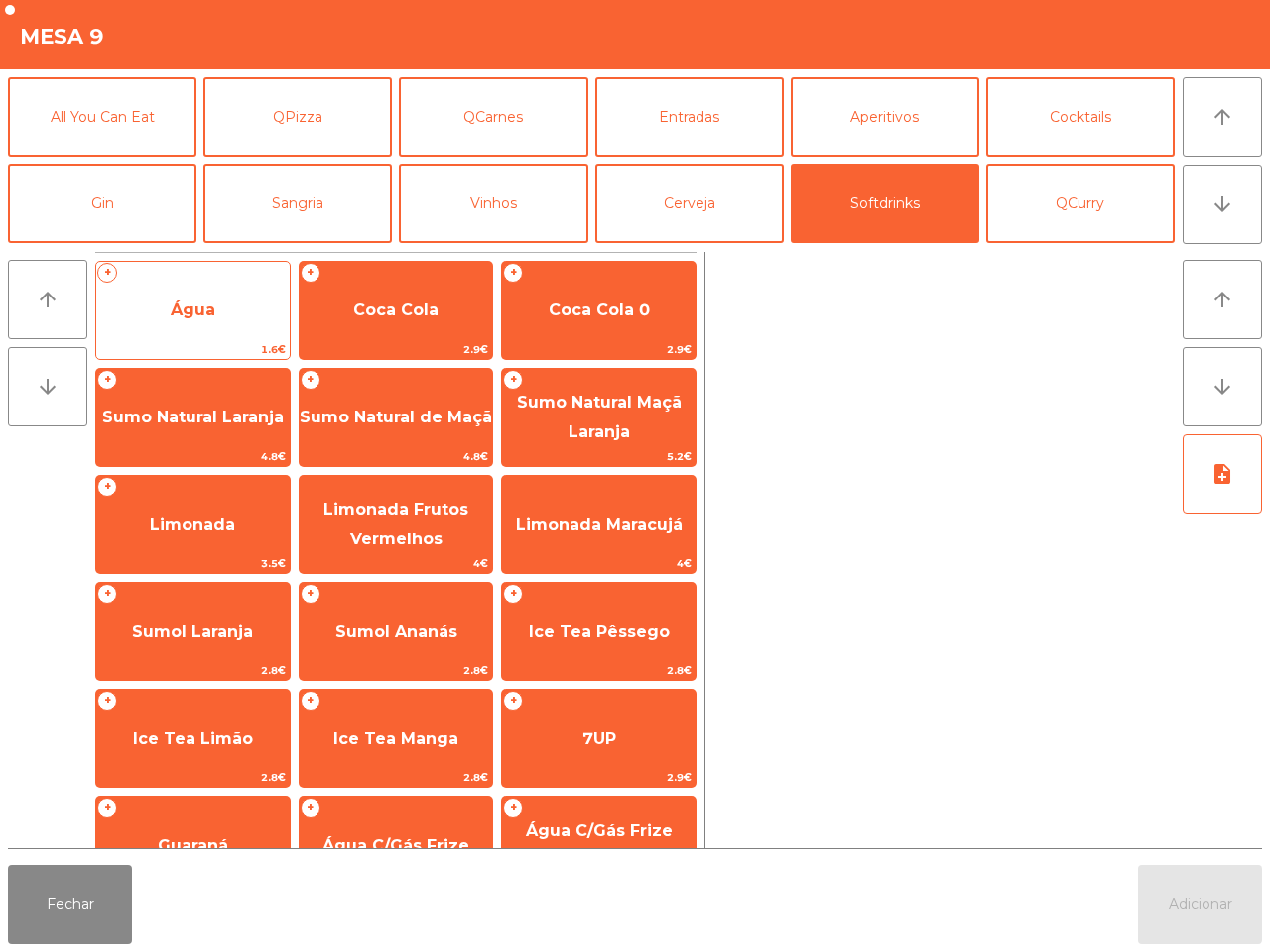 click on "Água" 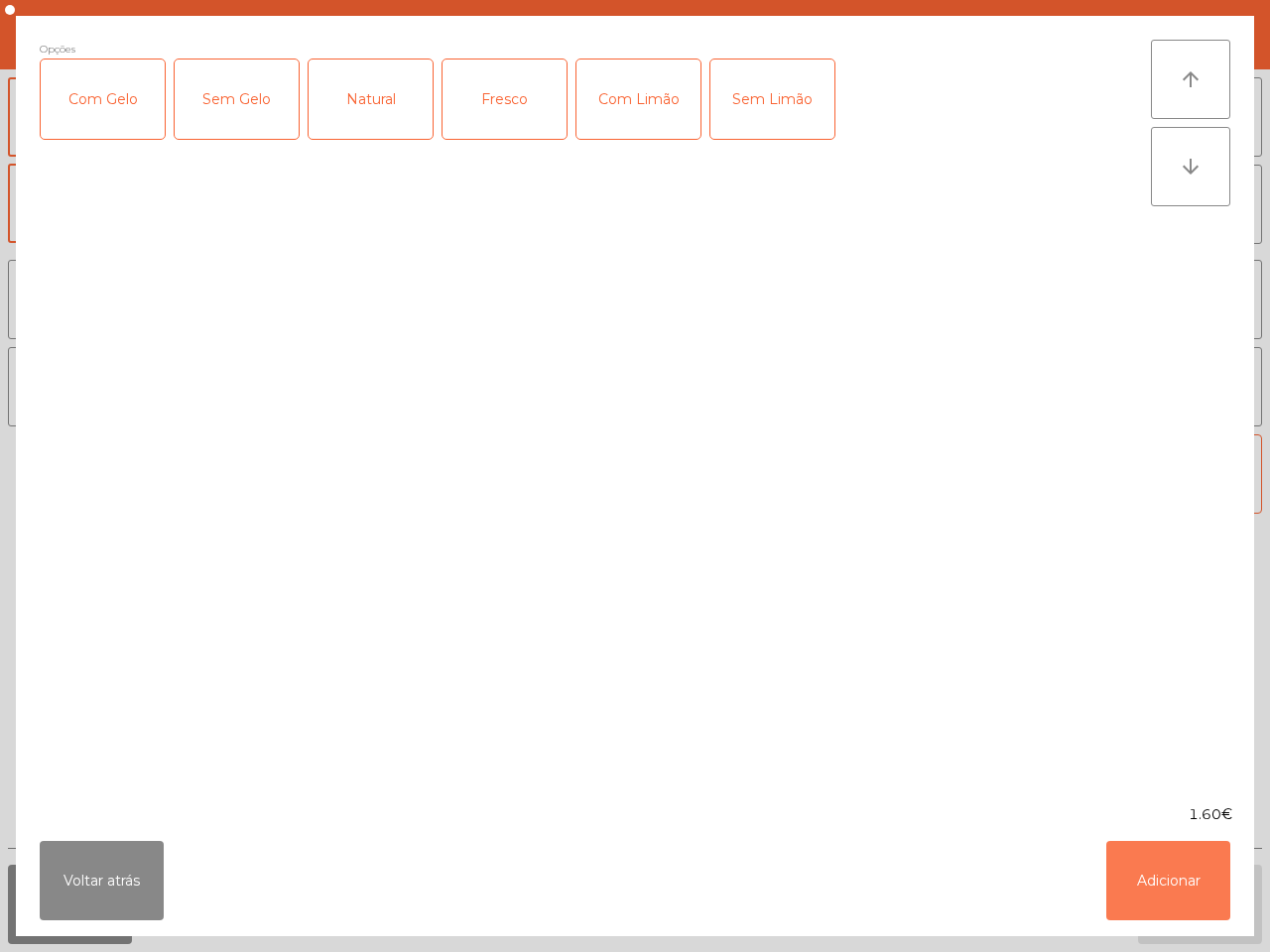 click on "Adicionar" 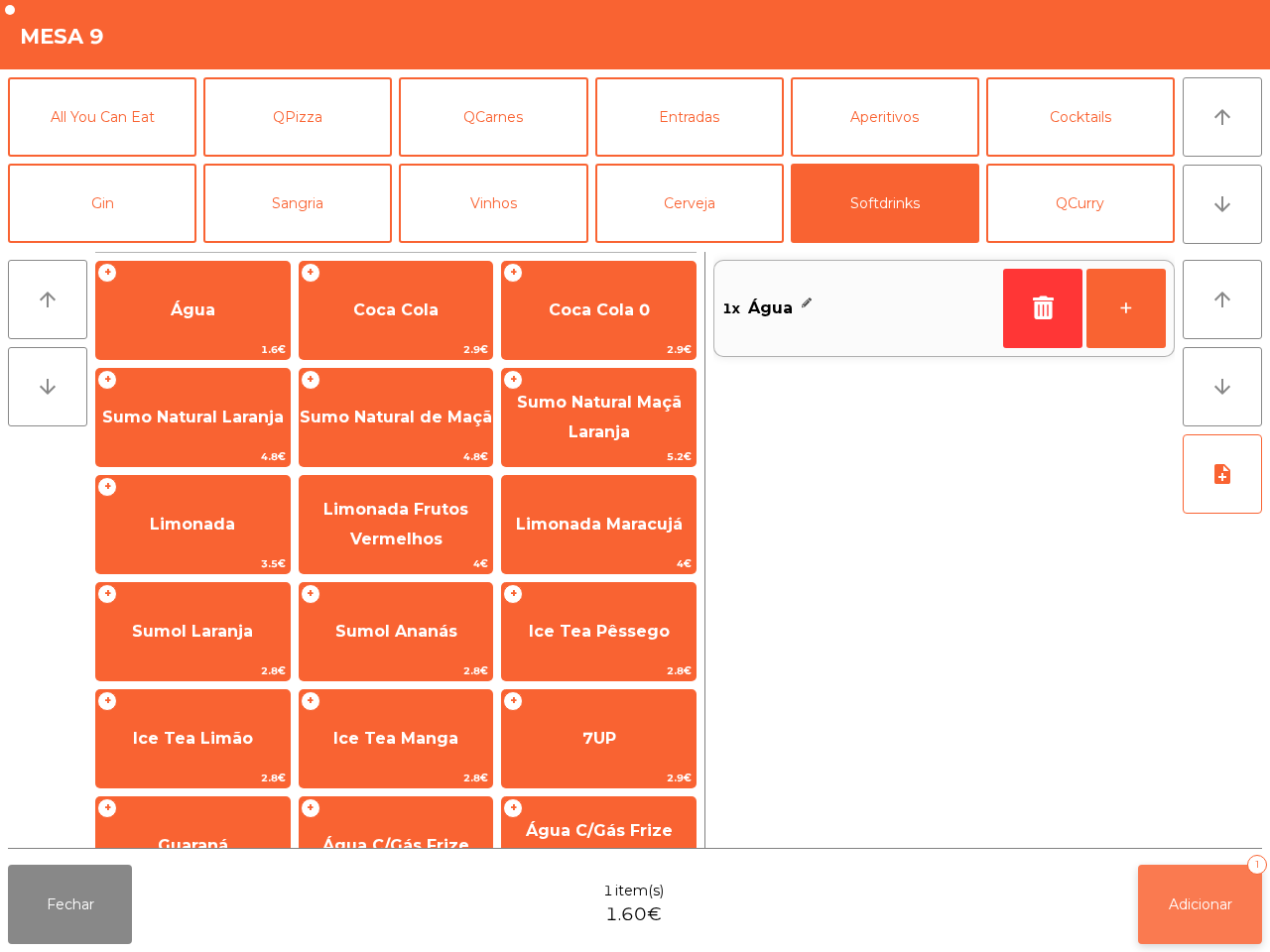 click on "Adicionar   1" 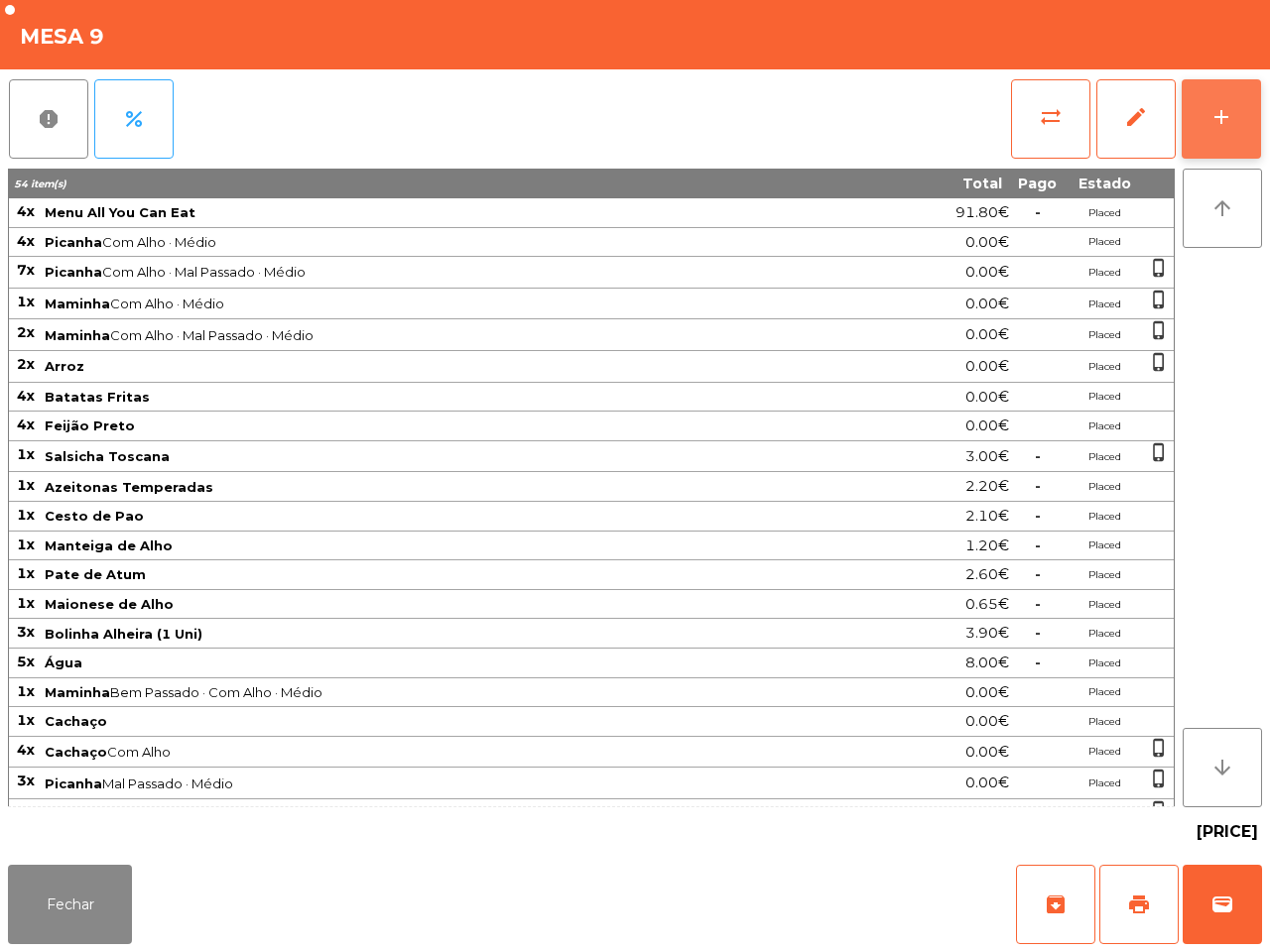 click on "add" 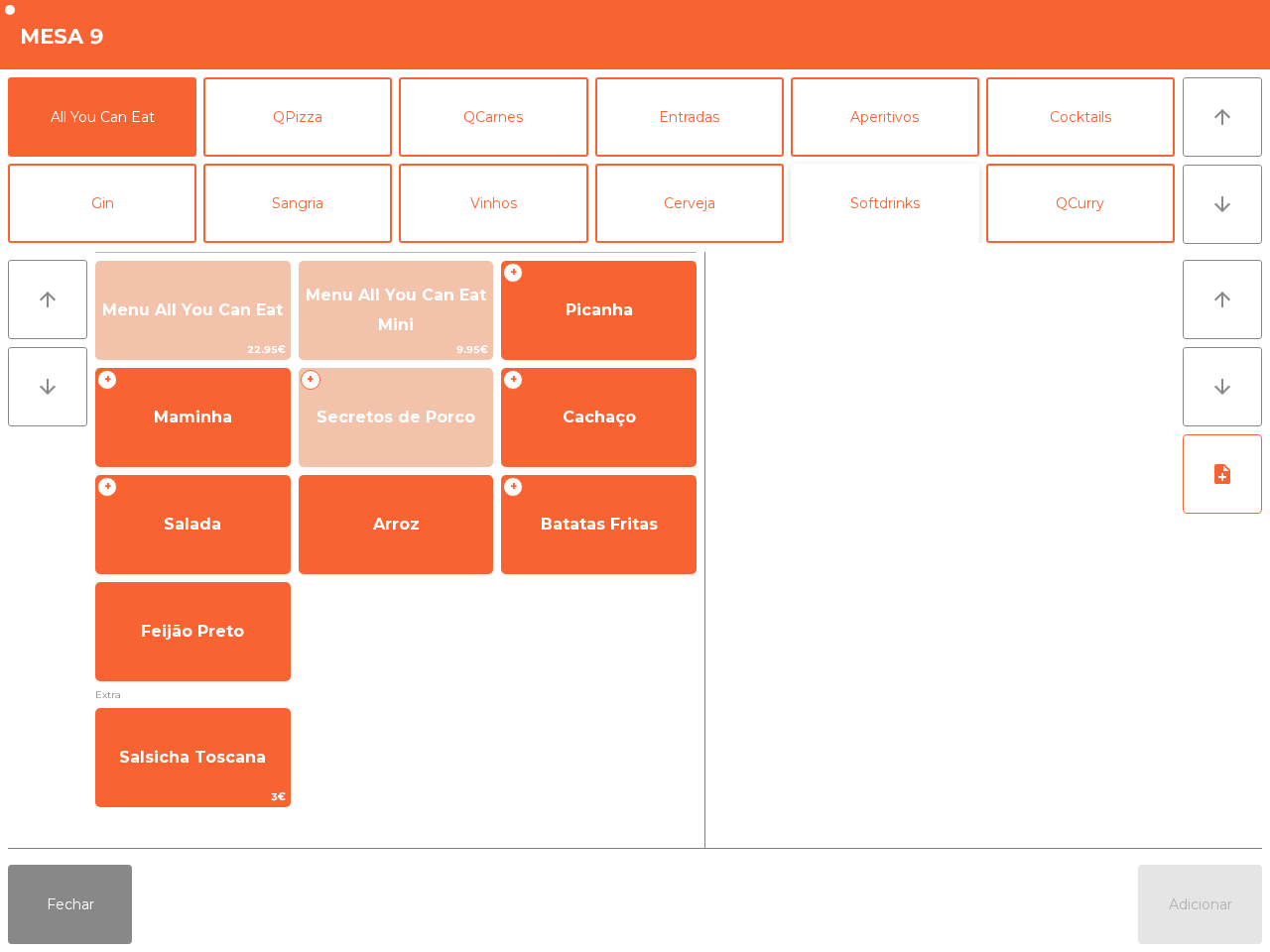 click on "Softdrinks" 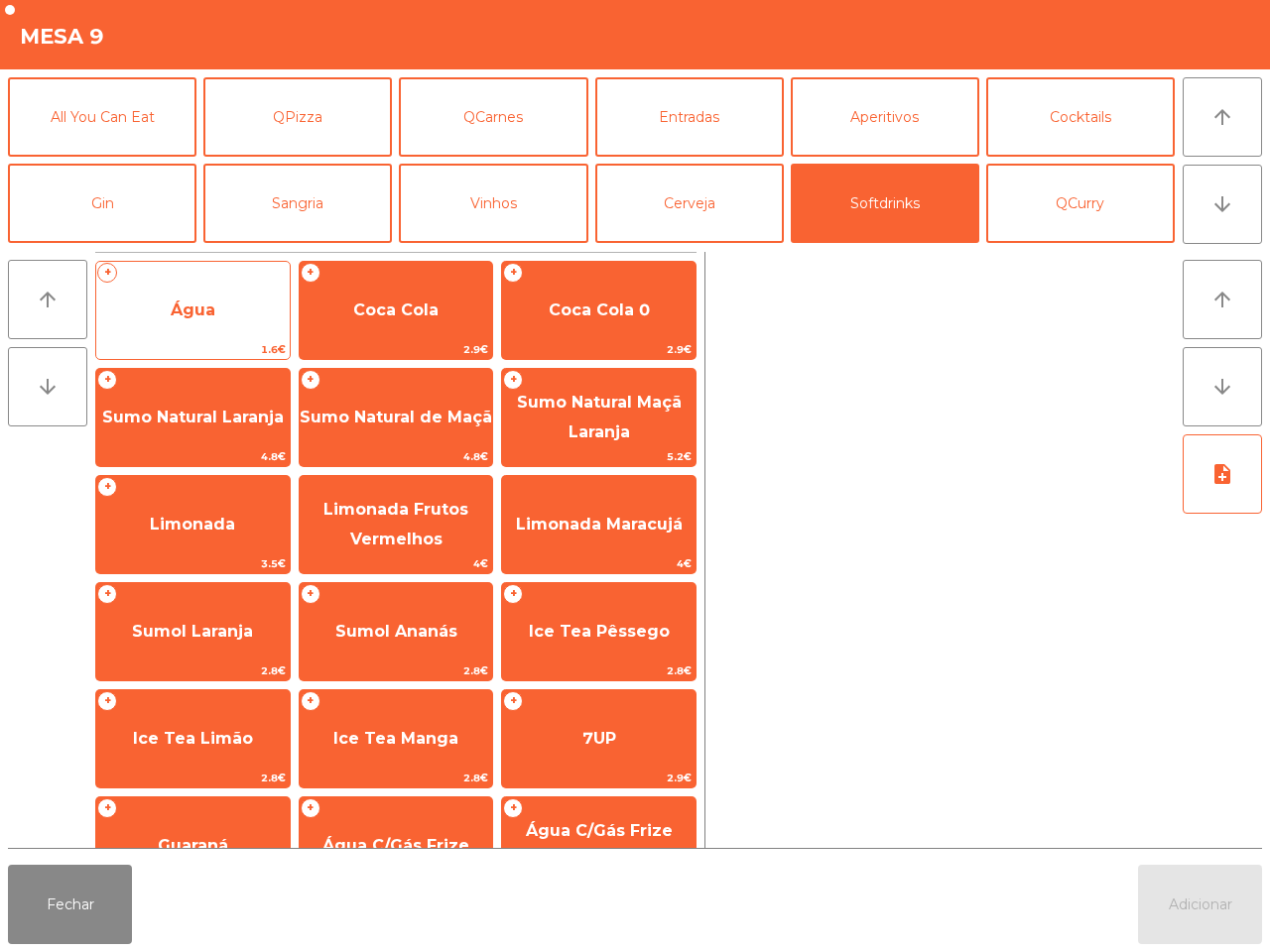 click on "Água" 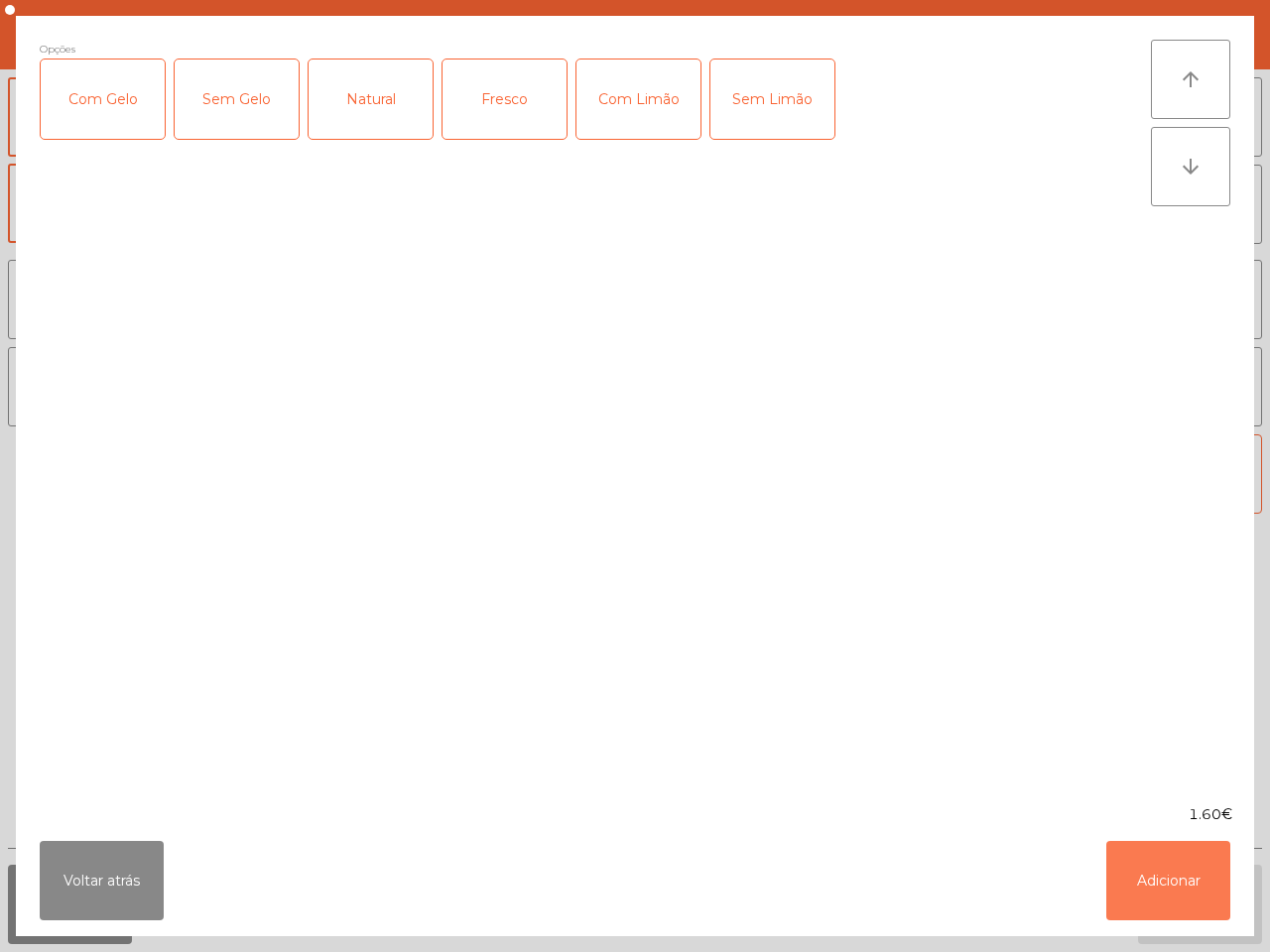 drag, startPoint x: 1156, startPoint y: 871, endPoint x: 1154, endPoint y: 831, distance: 40.04997 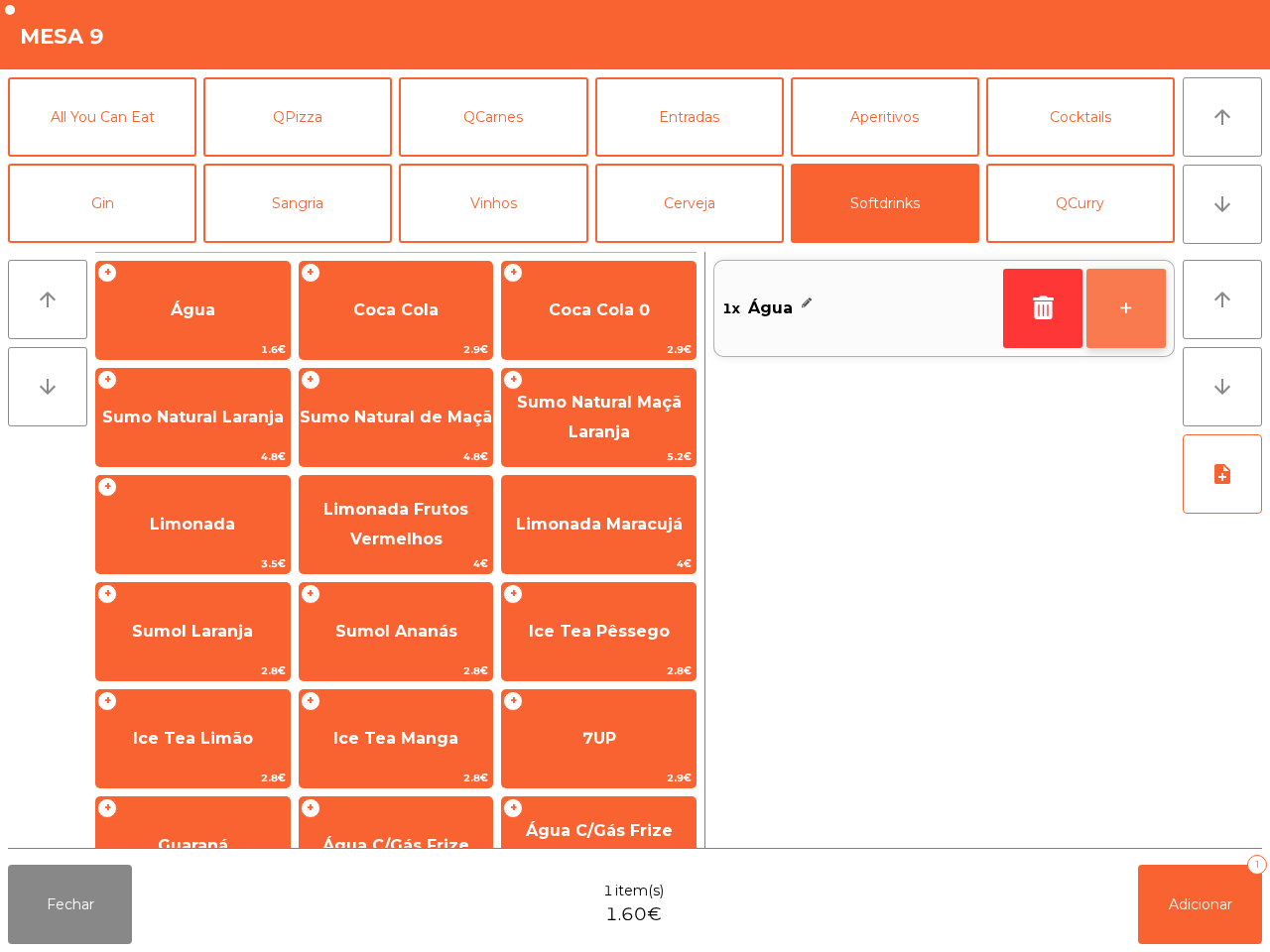 click on "+" 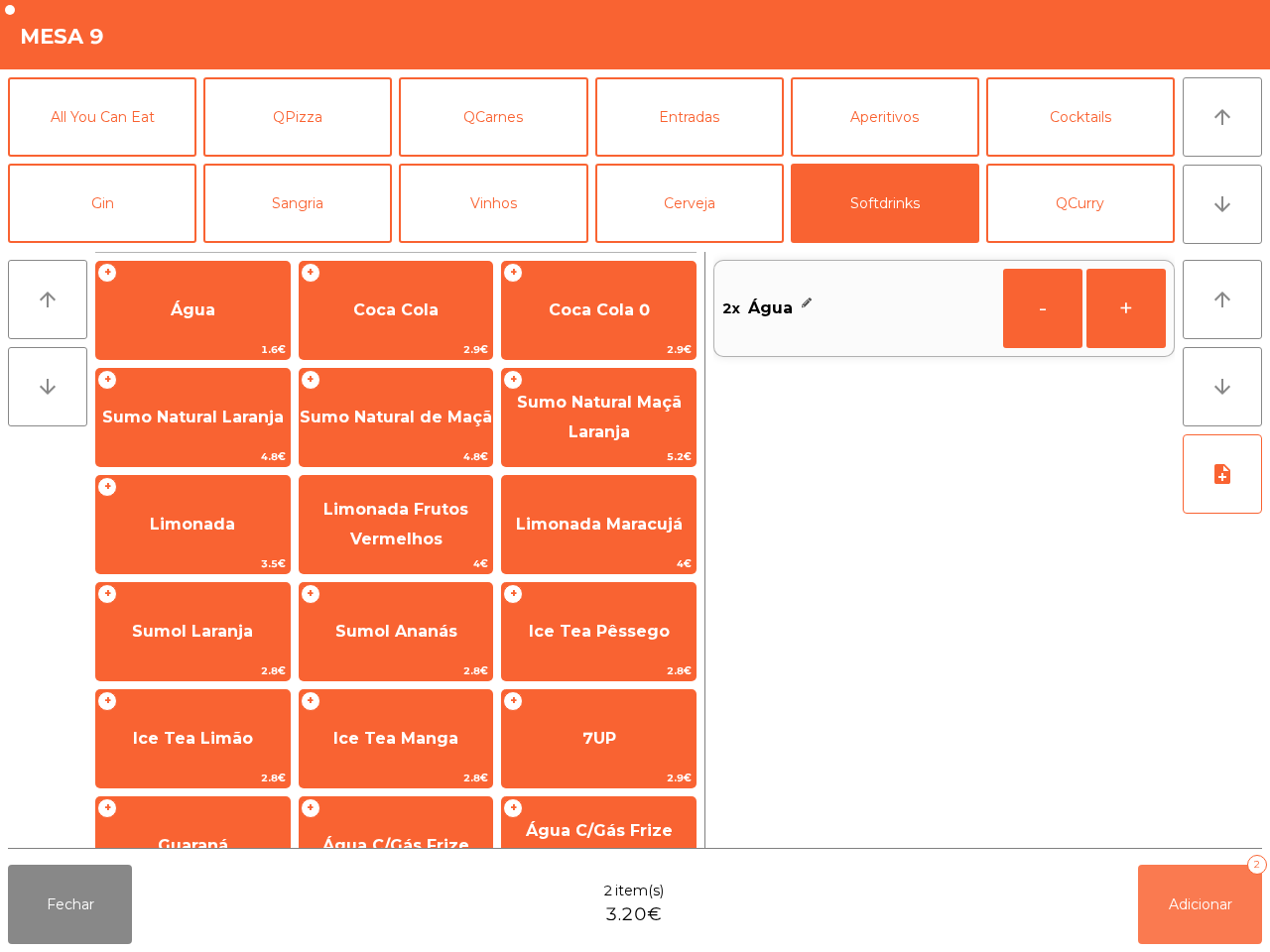 click on "Adicionar" 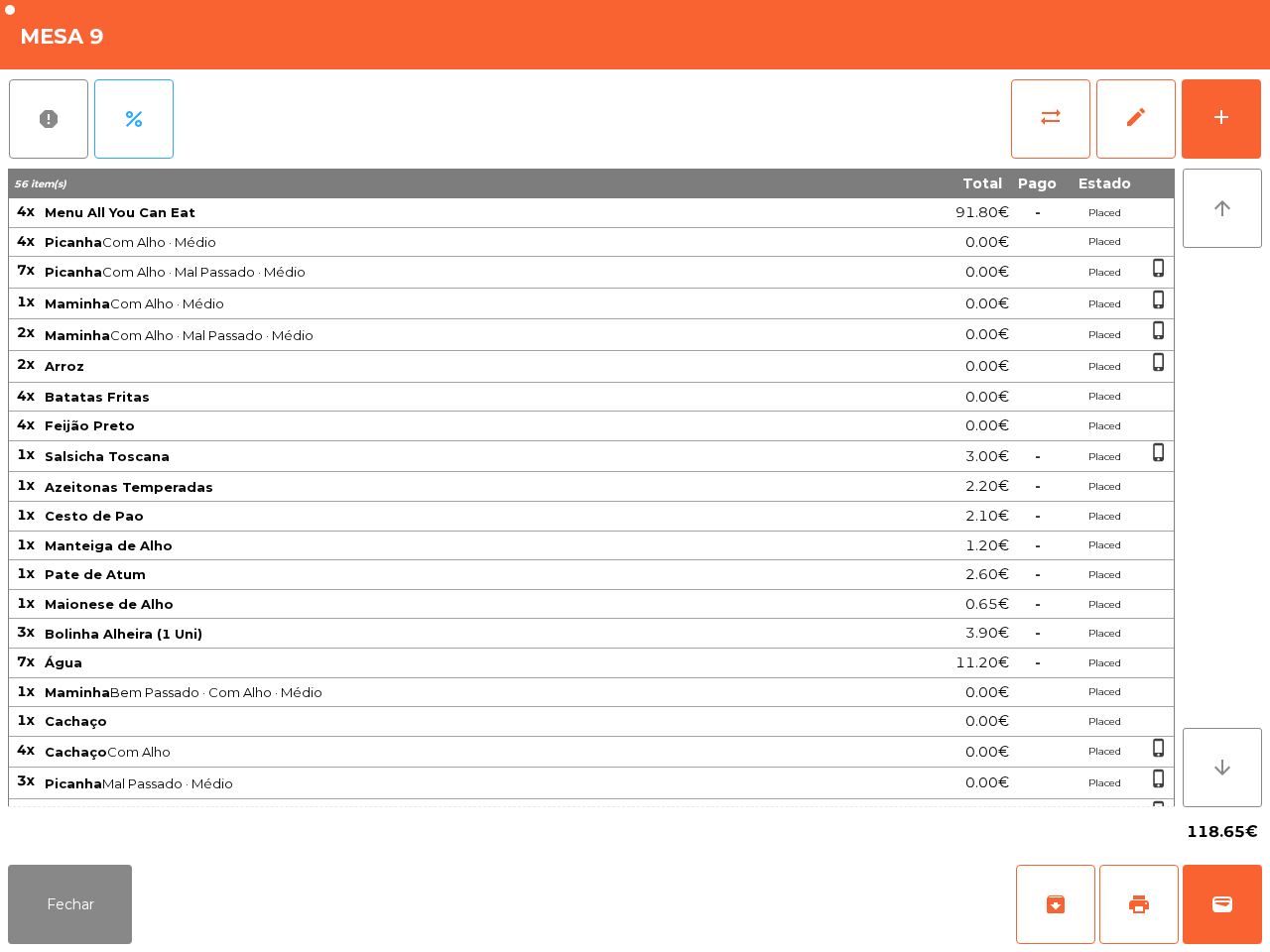 drag, startPoint x: 1015, startPoint y: 828, endPoint x: 1024, endPoint y: 794, distance: 35.17101 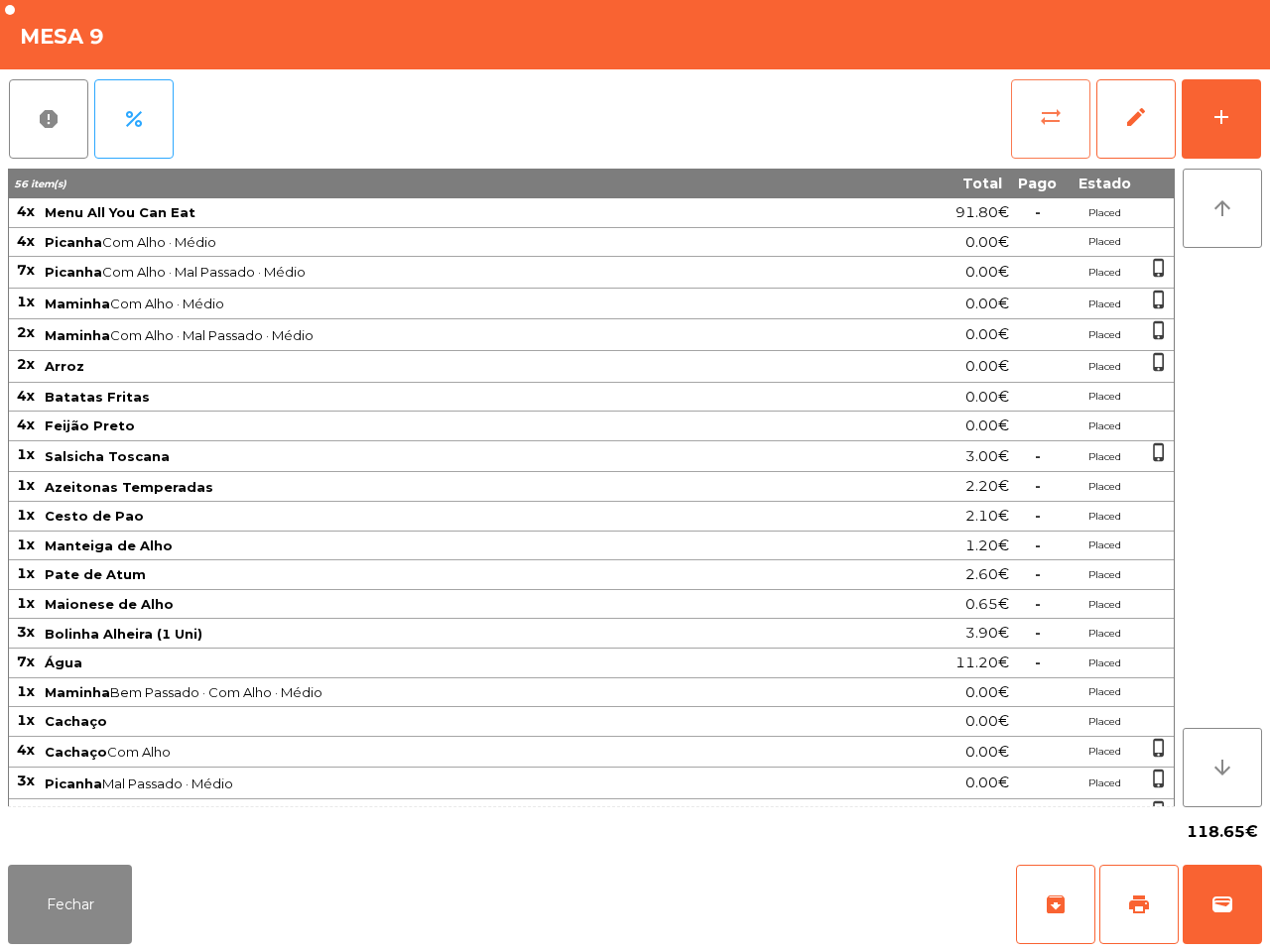 click on "sync_alt" 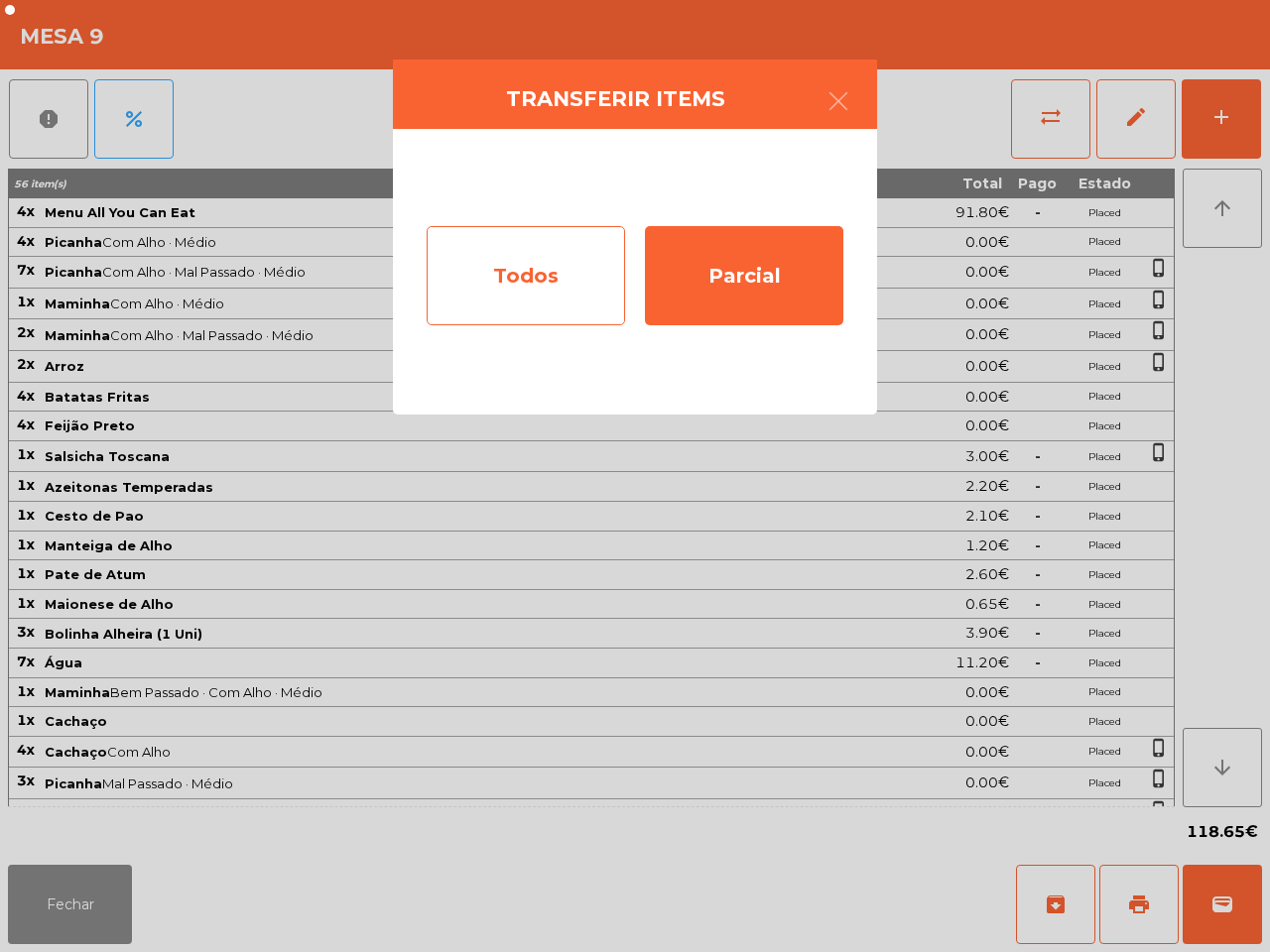 click on "Todos" 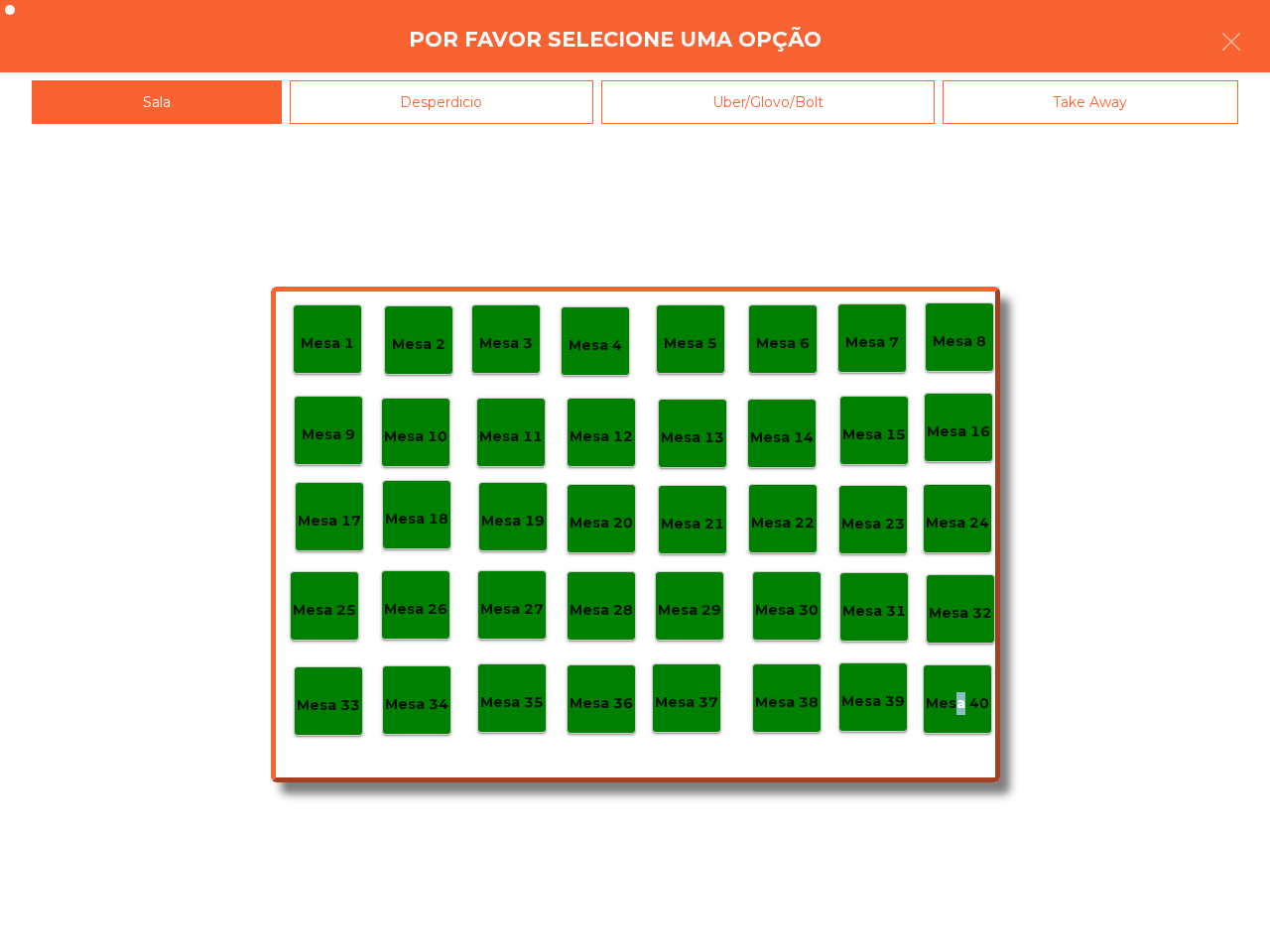 click on "Mesa 40" 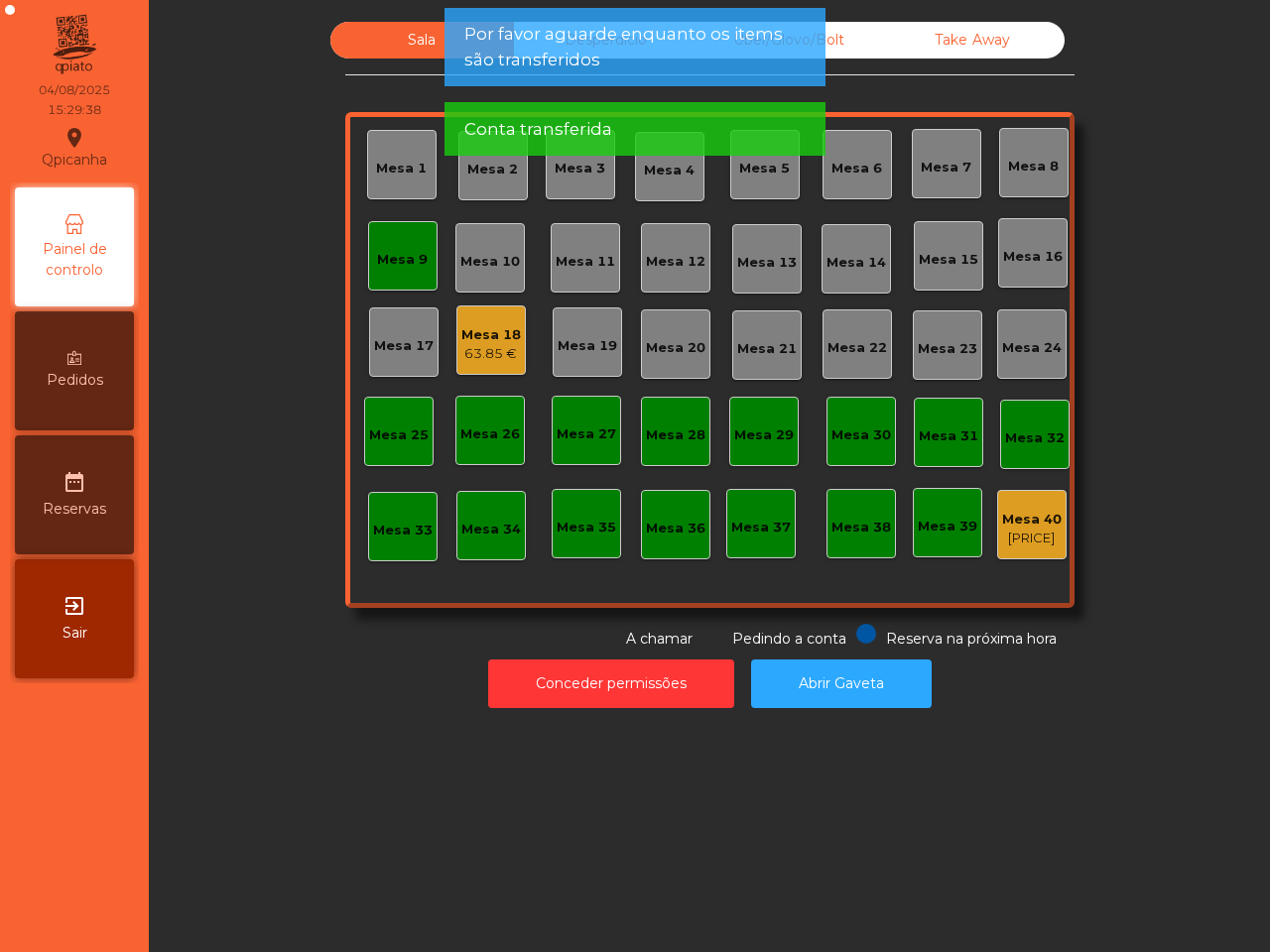 click on "Mesa 9" 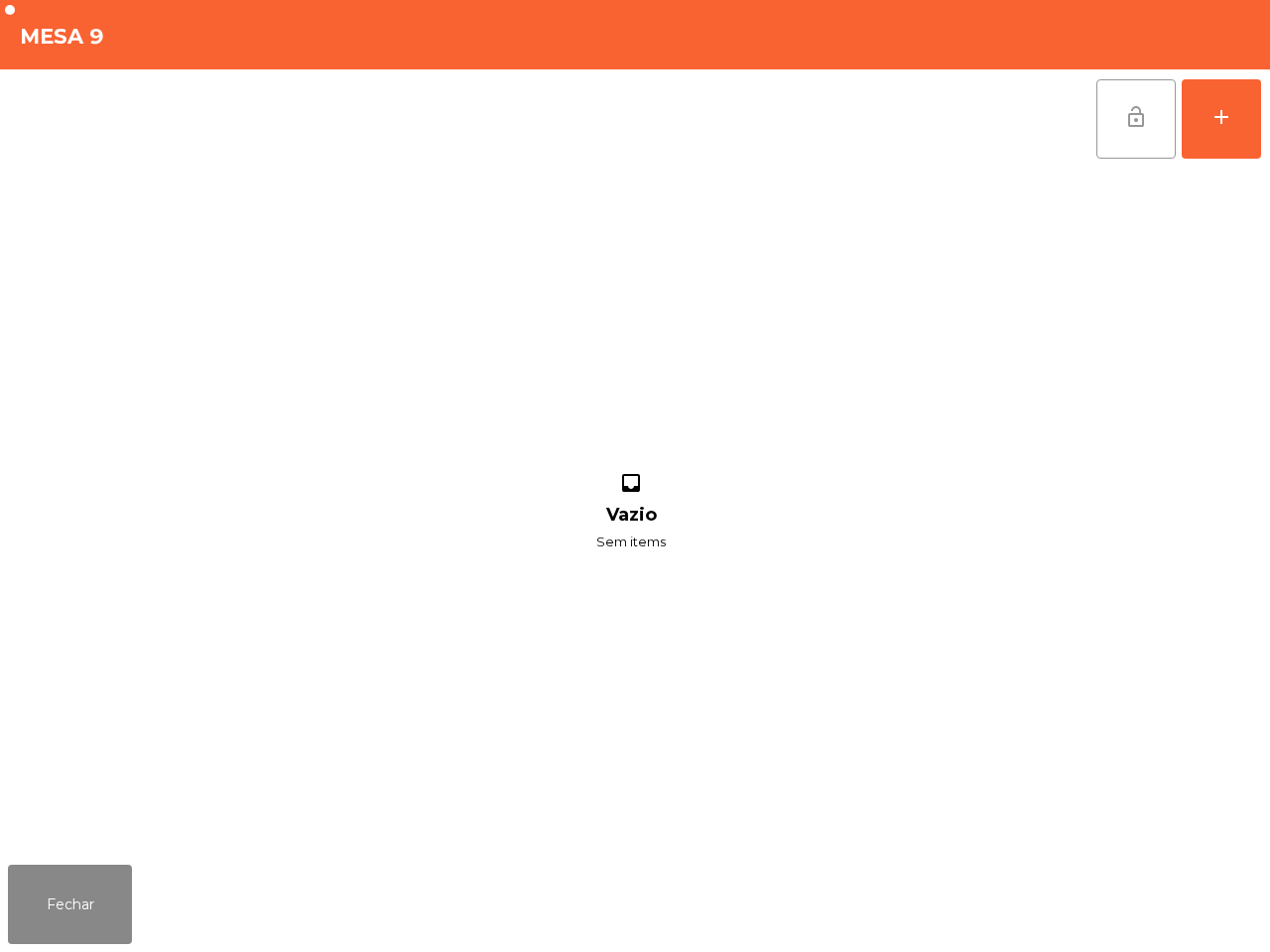 click on "lock_open" 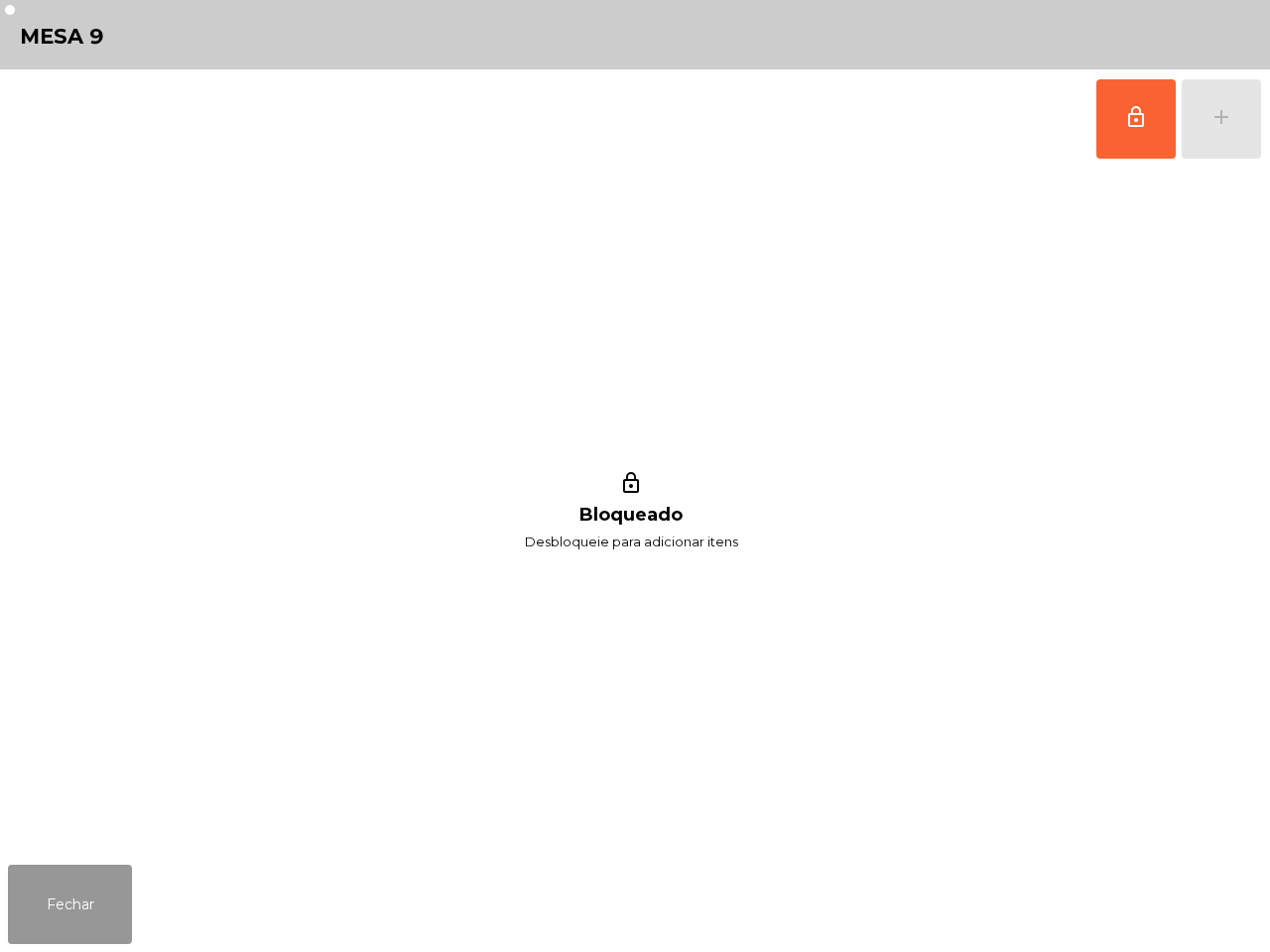 click on "Fechar" 